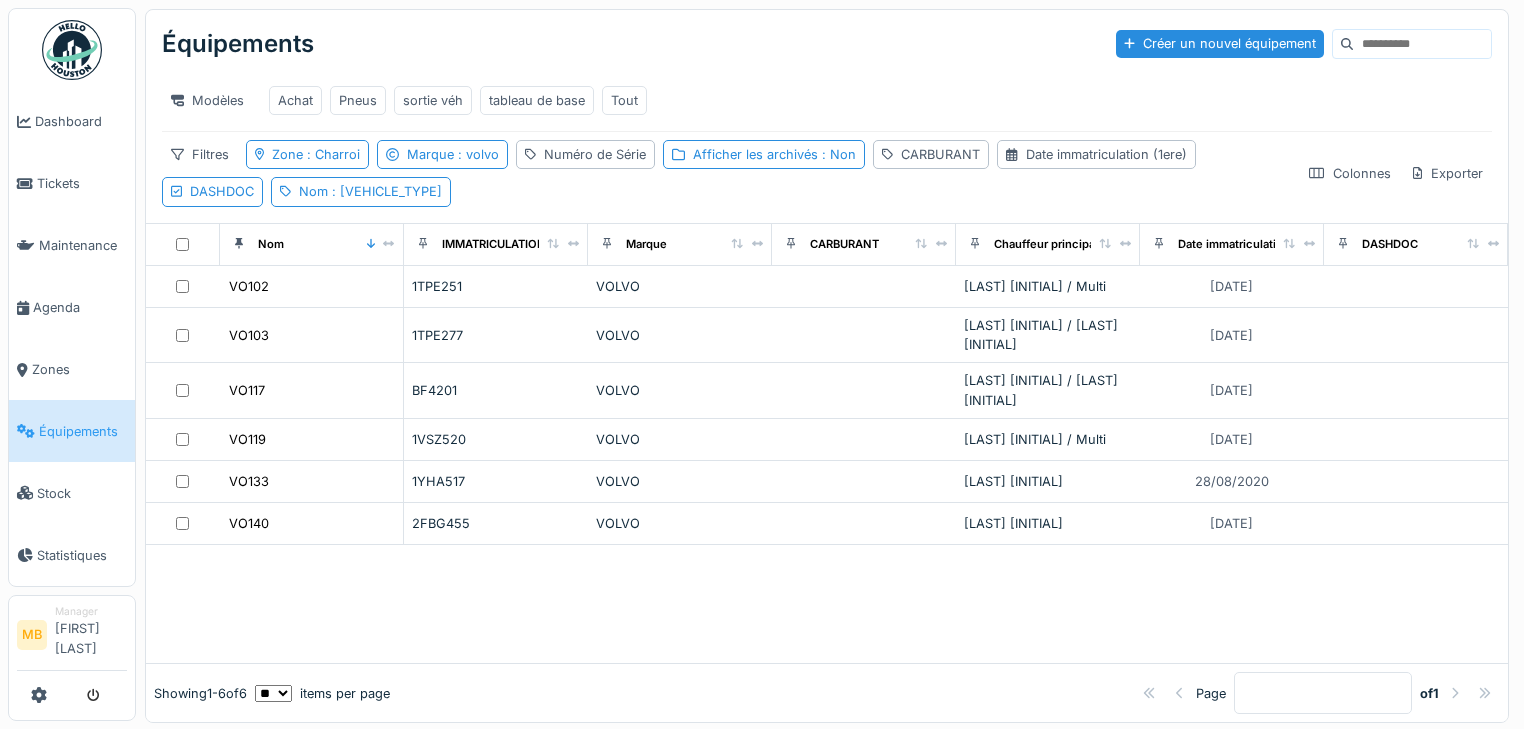 scroll, scrollTop: 0, scrollLeft: 0, axis: both 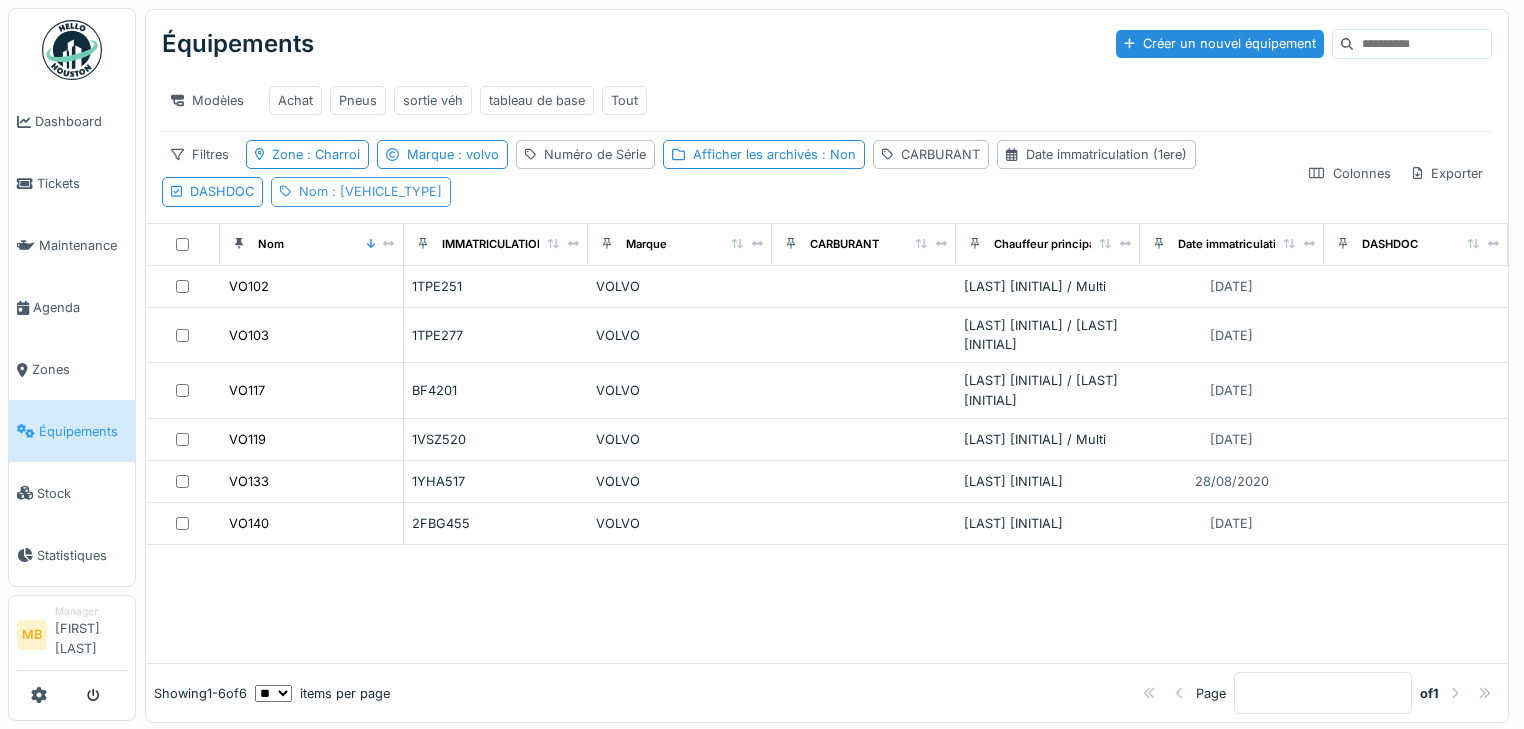 click on ":   vo" at bounding box center (385, 191) 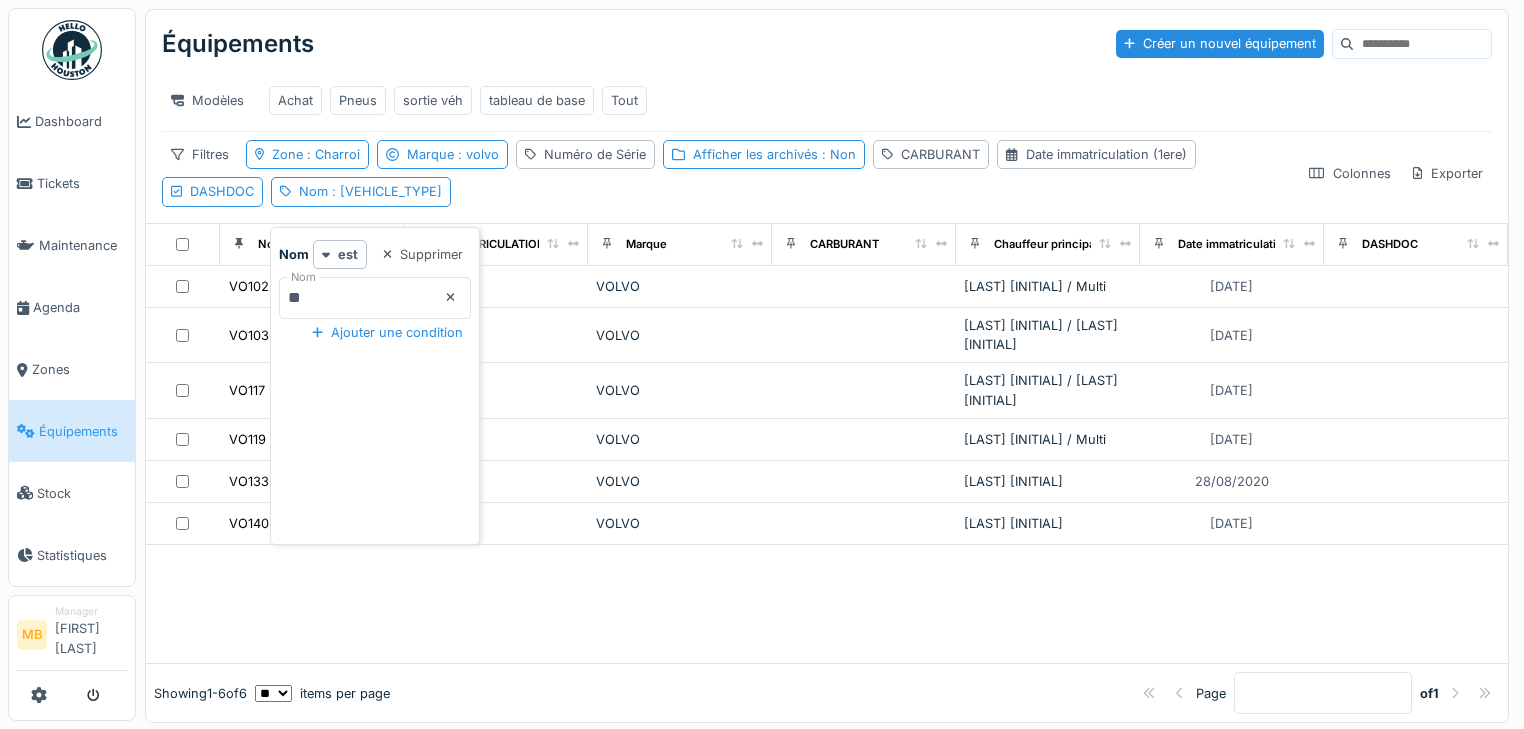 click on "**" at bounding box center (375, 298) 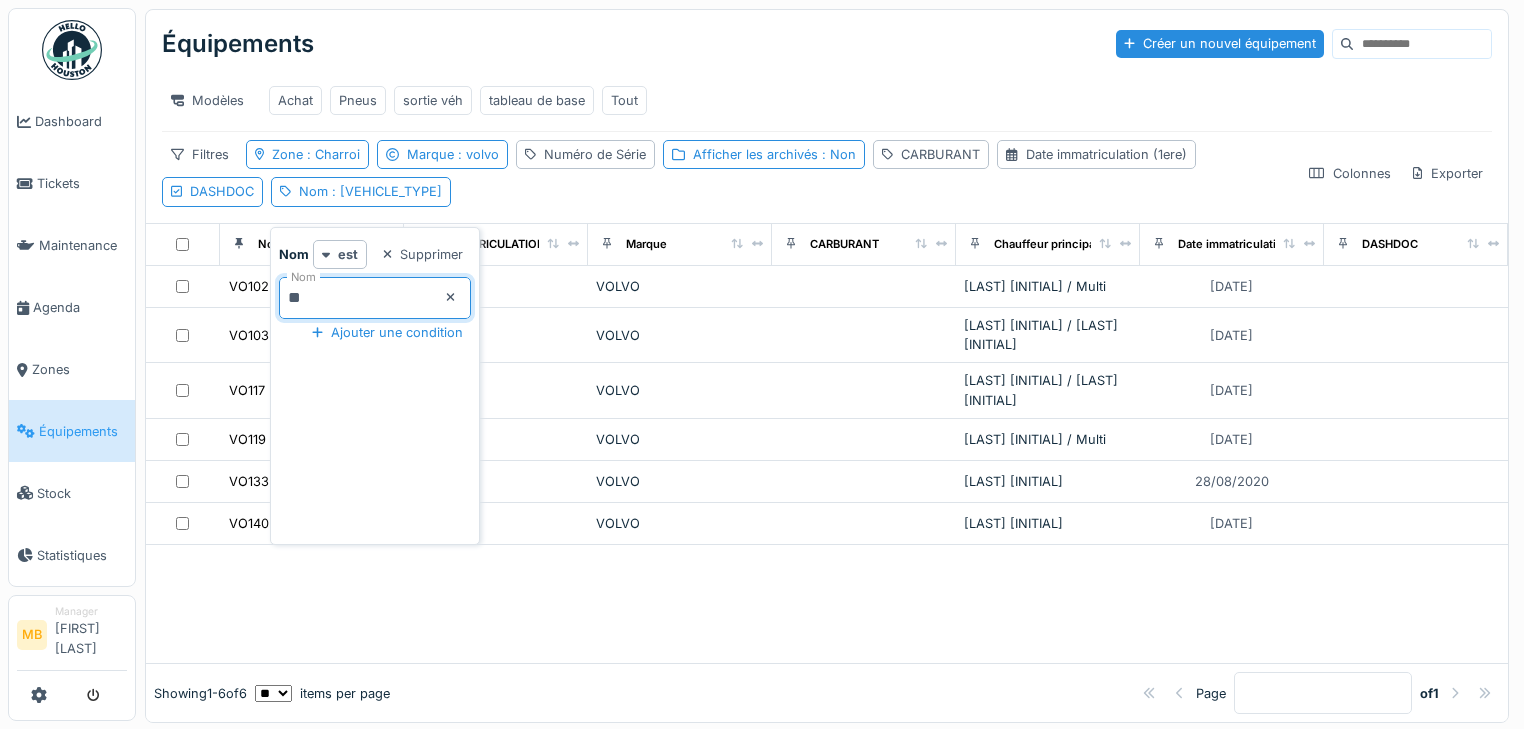 type on "*" 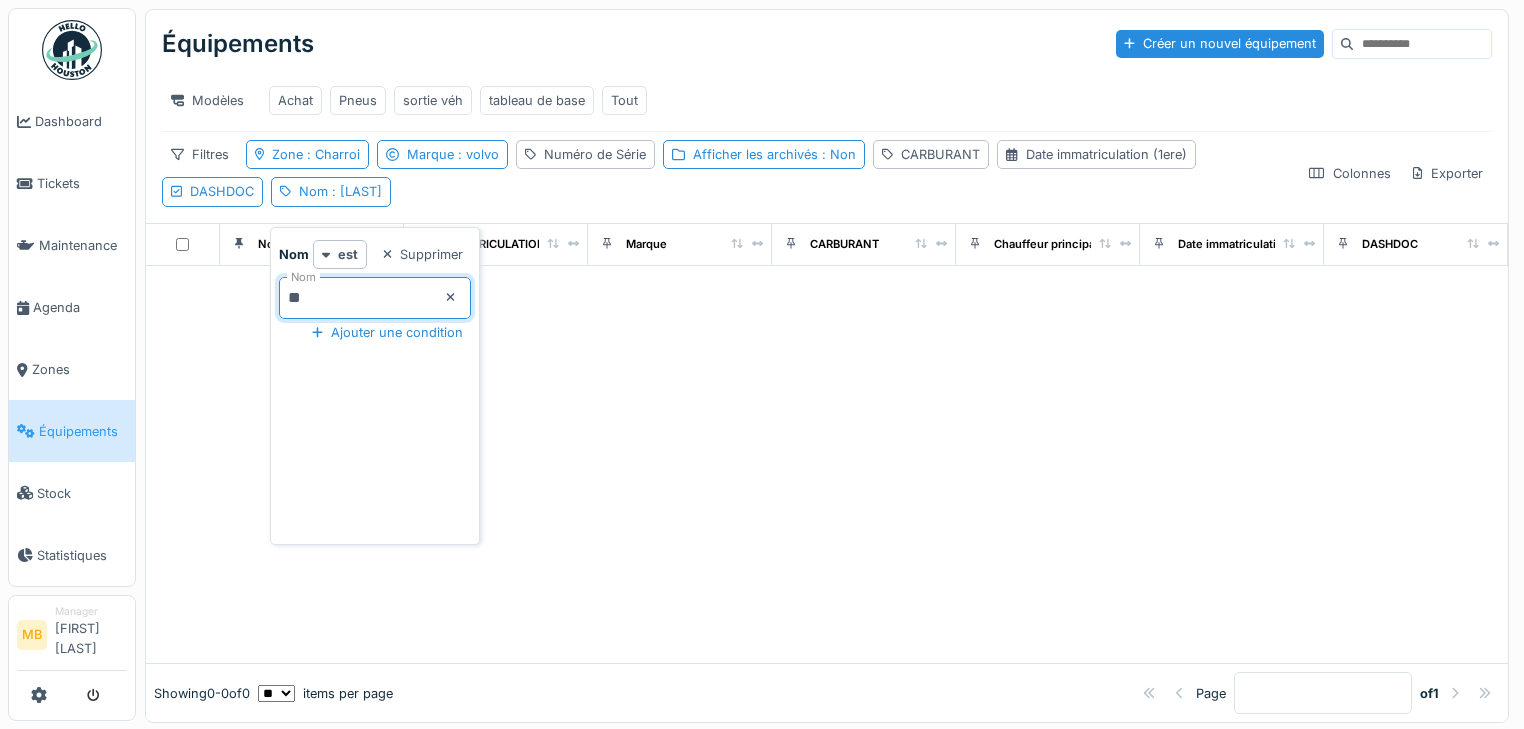 type on "**" 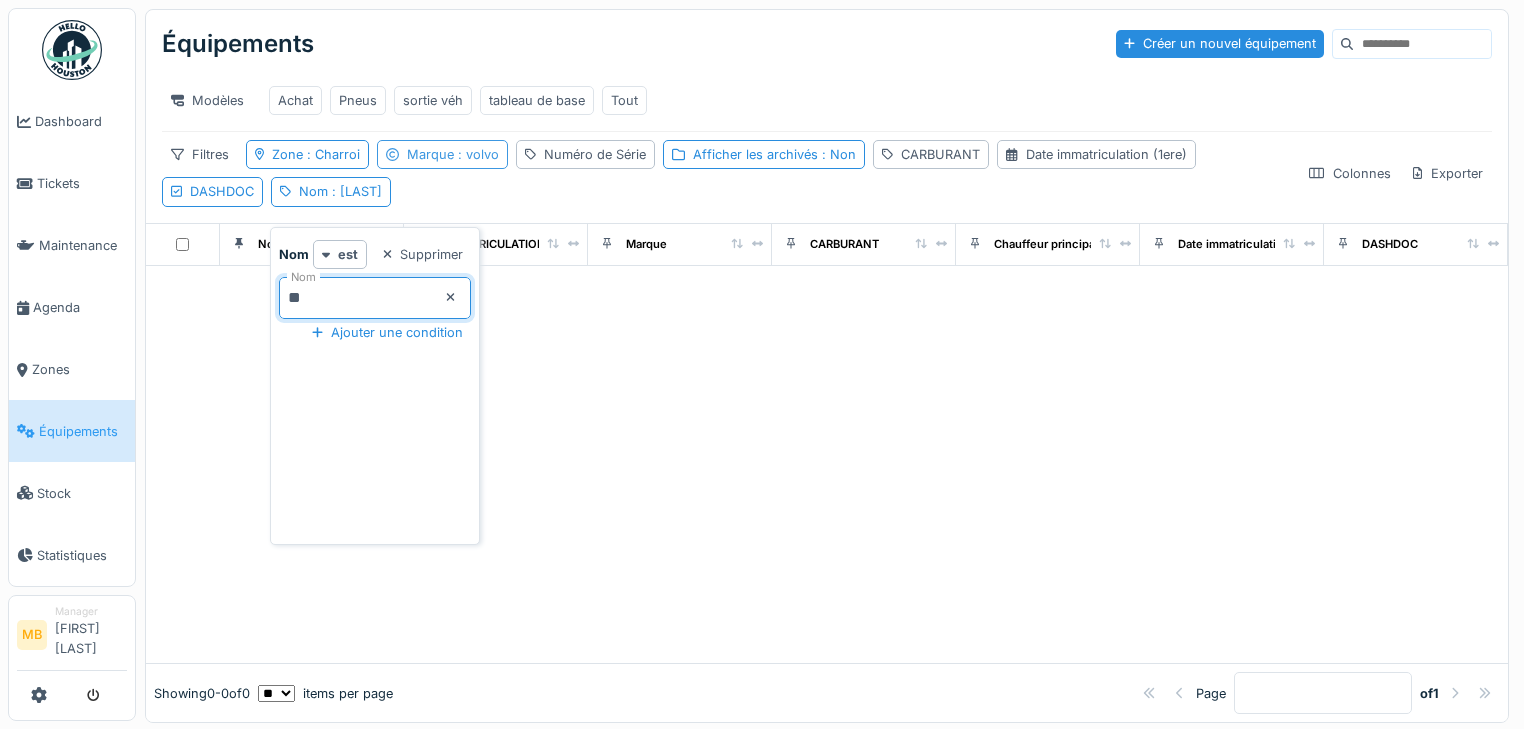 click on ":   volvo" at bounding box center [476, 154] 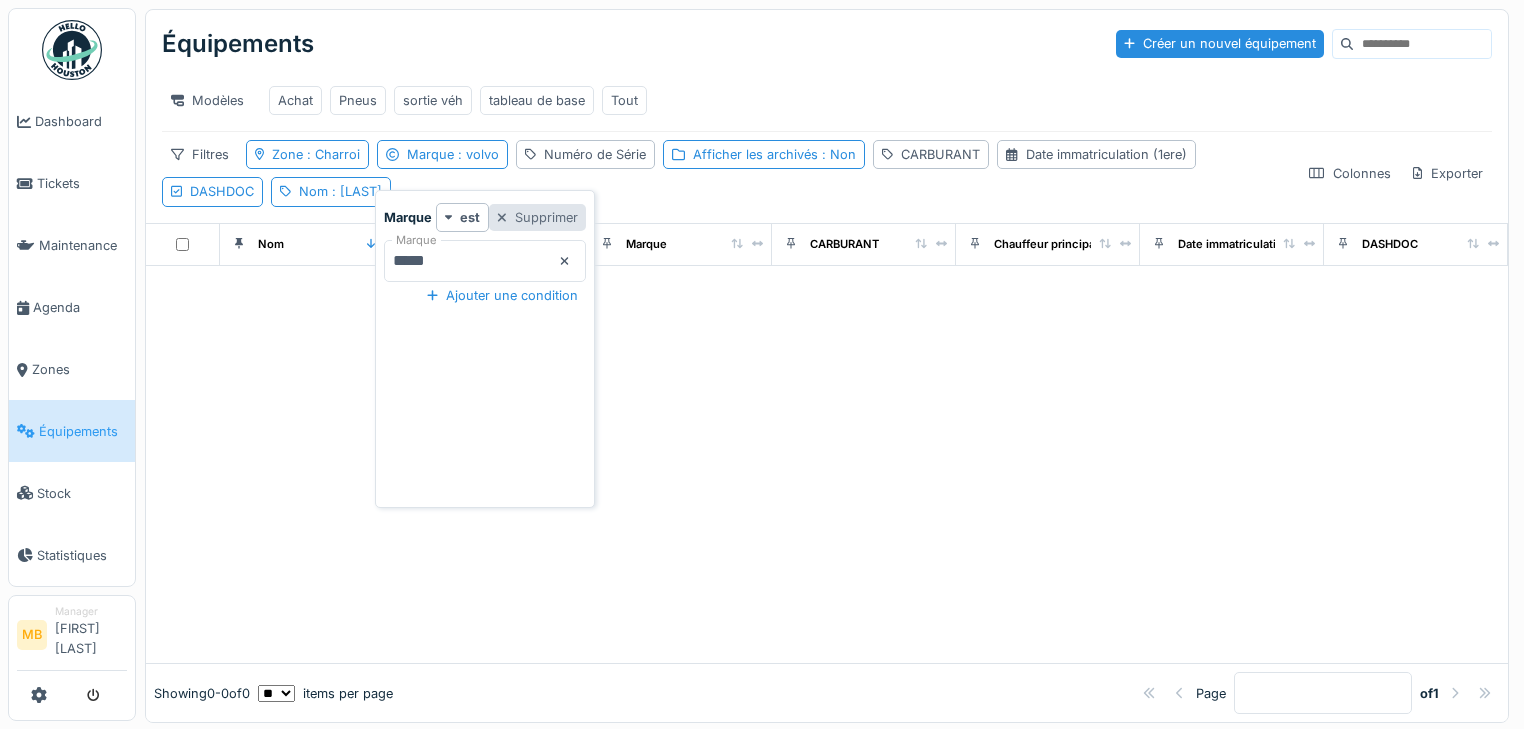 click on "Supprimer" at bounding box center [537, 217] 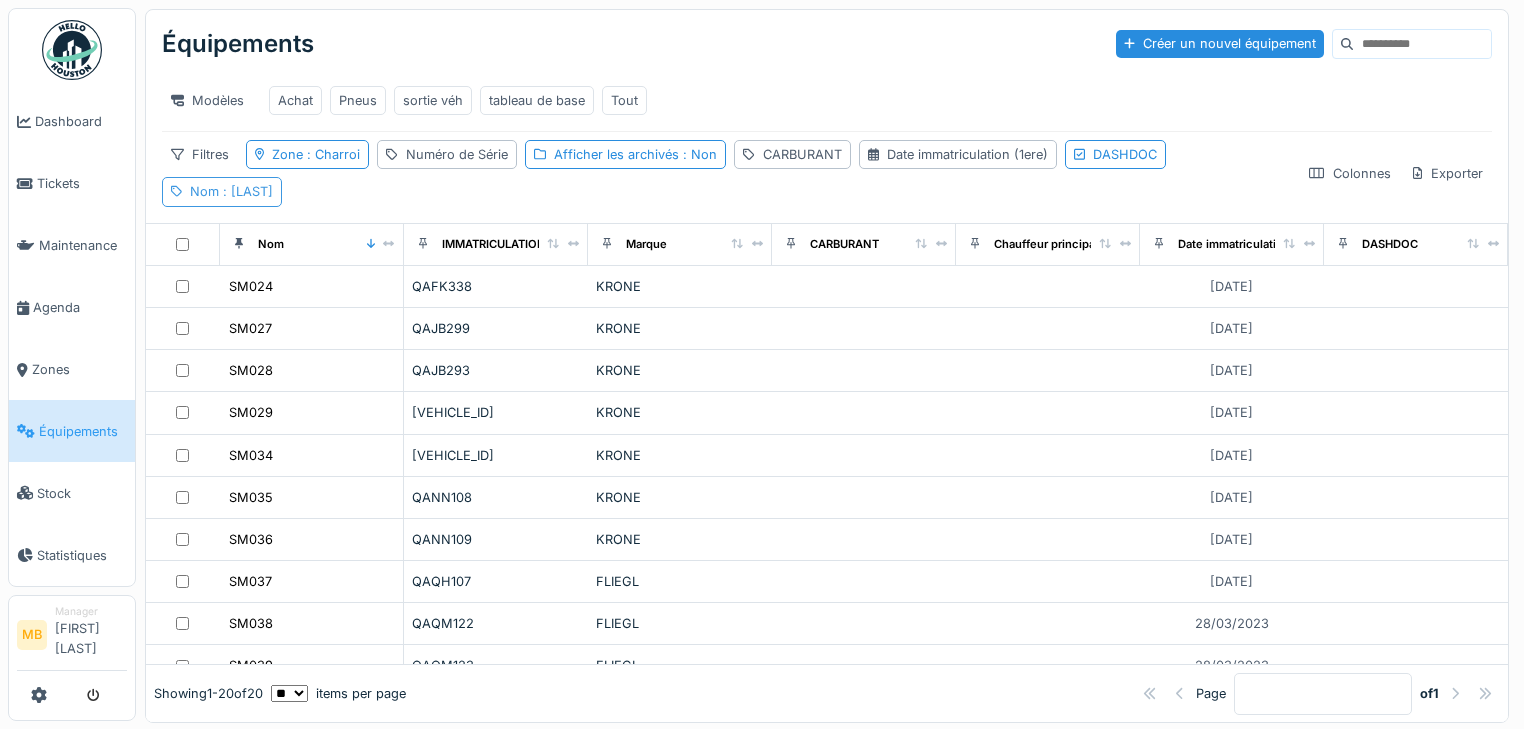 click on ":   sm" at bounding box center (246, 191) 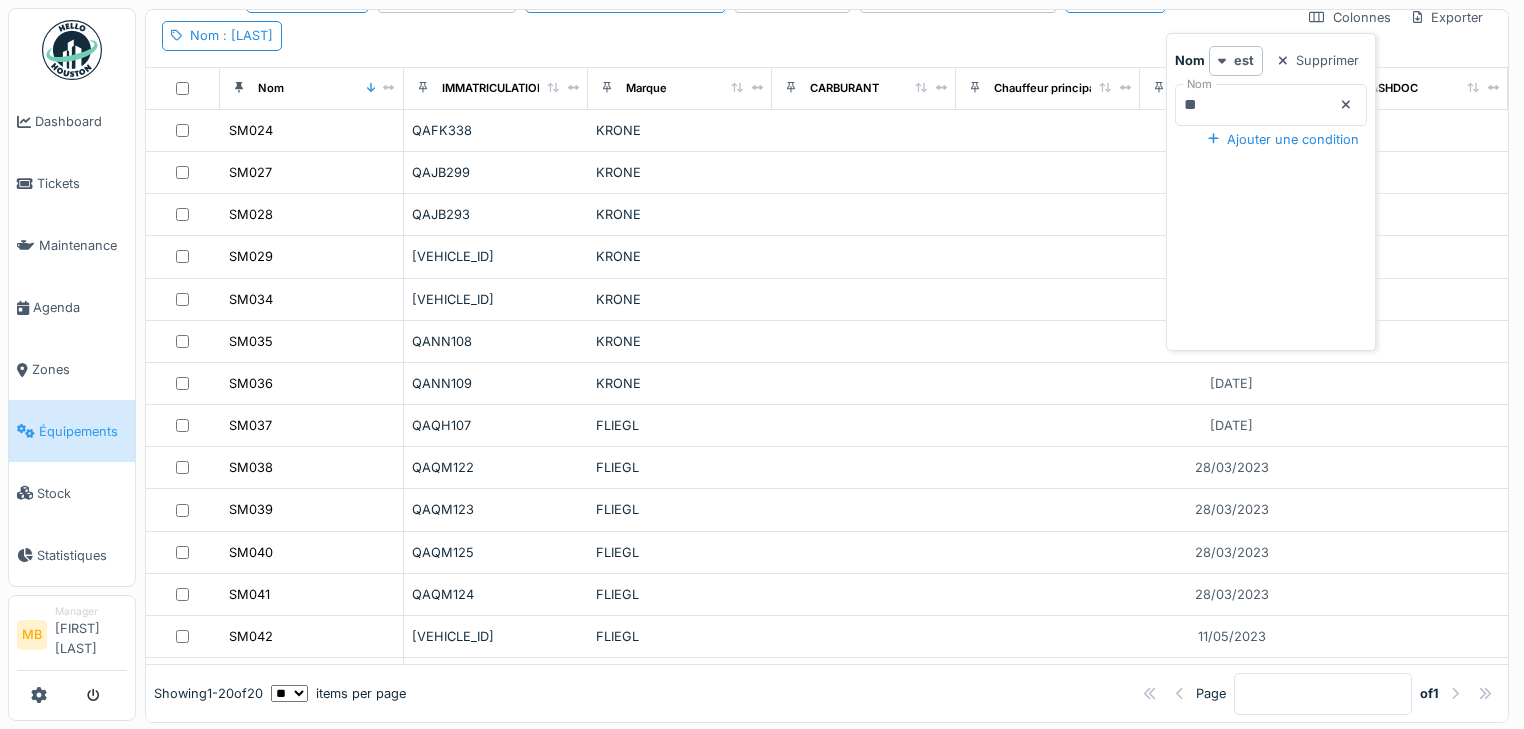 scroll, scrollTop: 418, scrollLeft: 0, axis: vertical 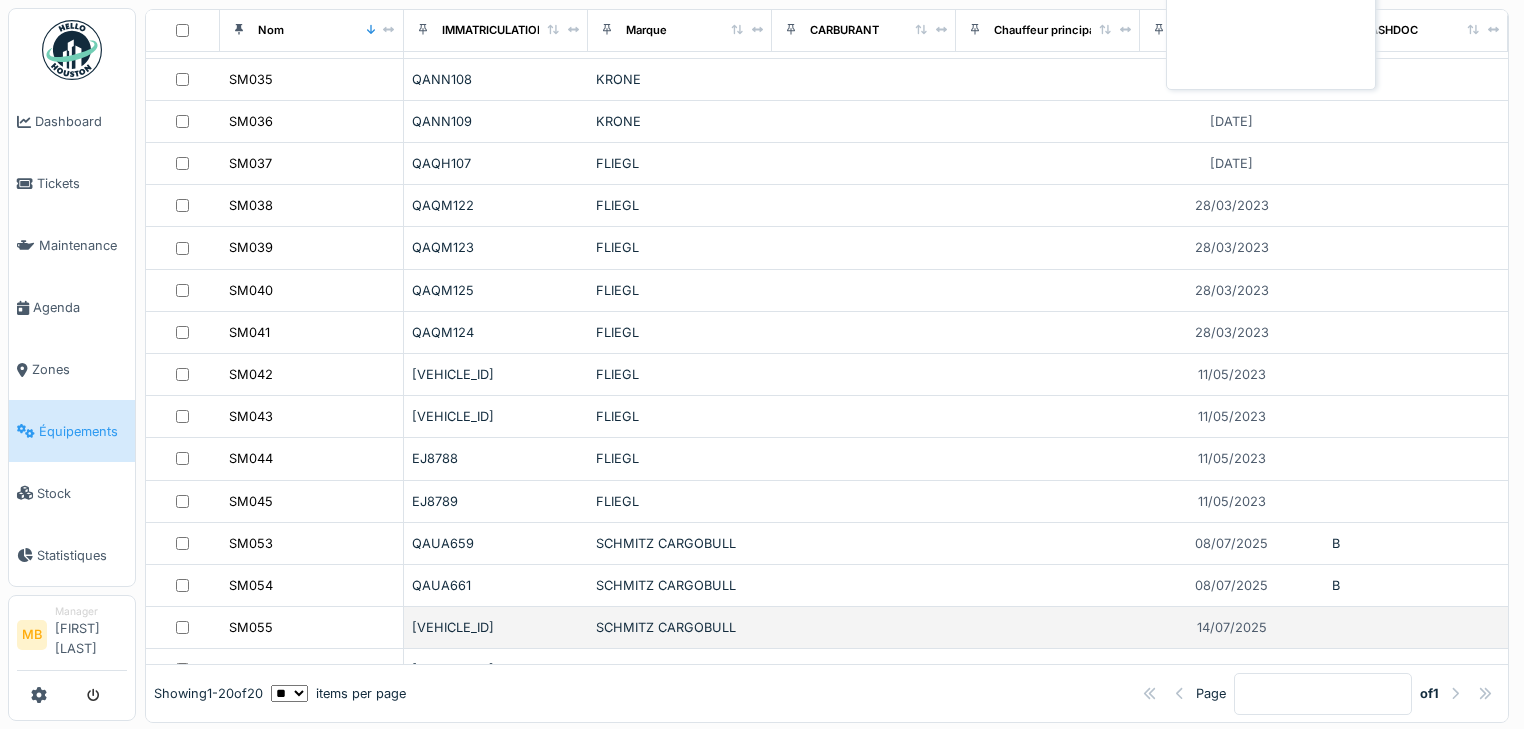 click on "SM055" at bounding box center (312, 628) 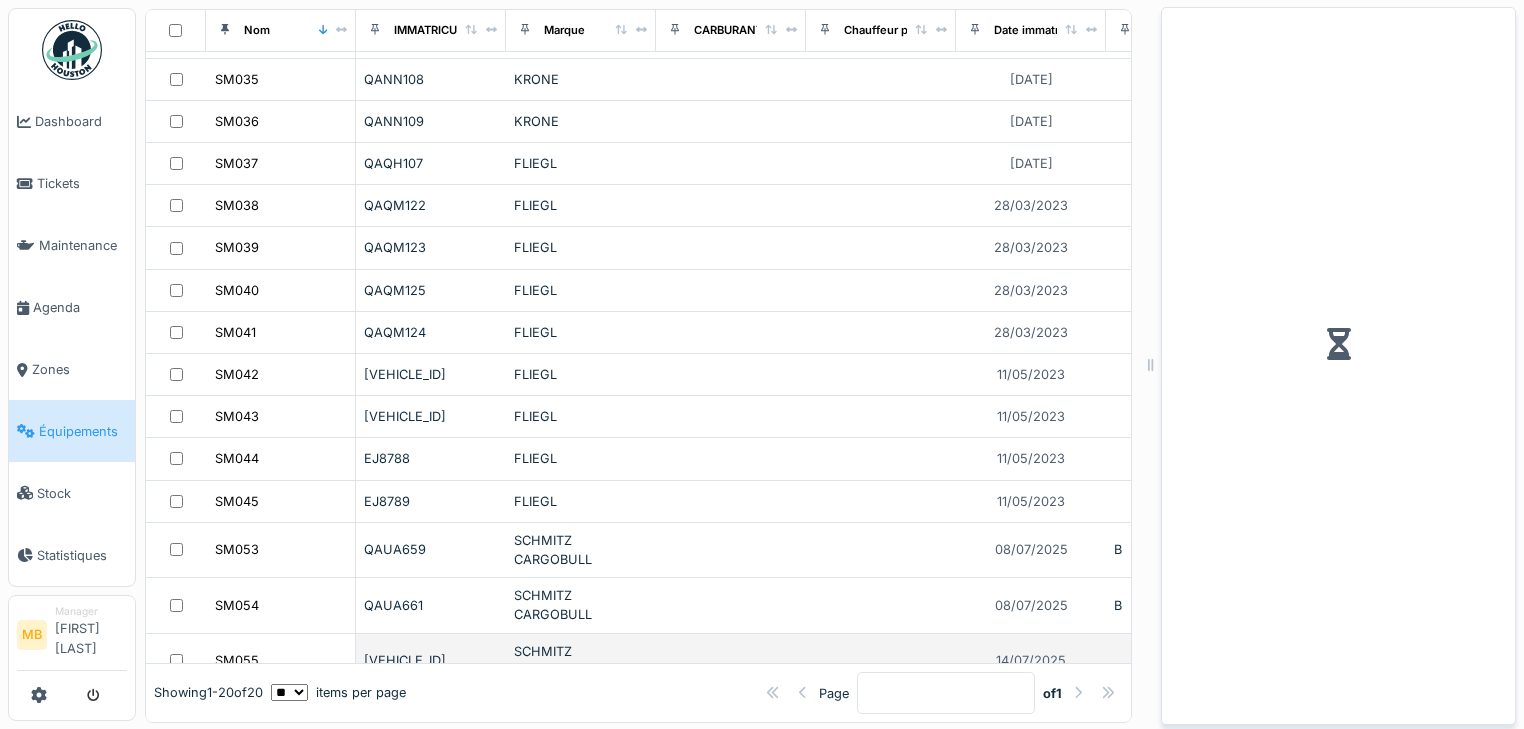 scroll, scrollTop: 455, scrollLeft: 0, axis: vertical 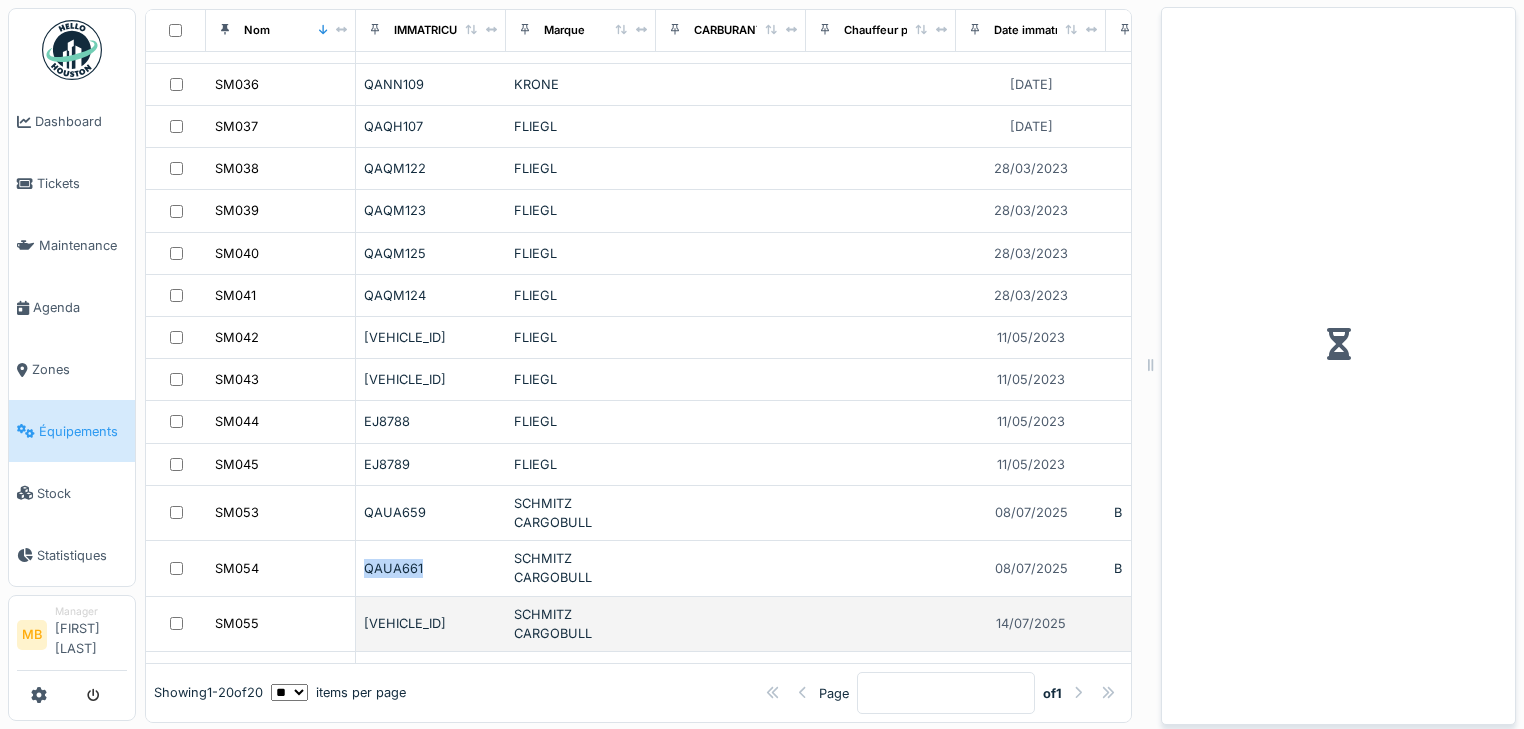 click on "SM054" at bounding box center [280, 568] 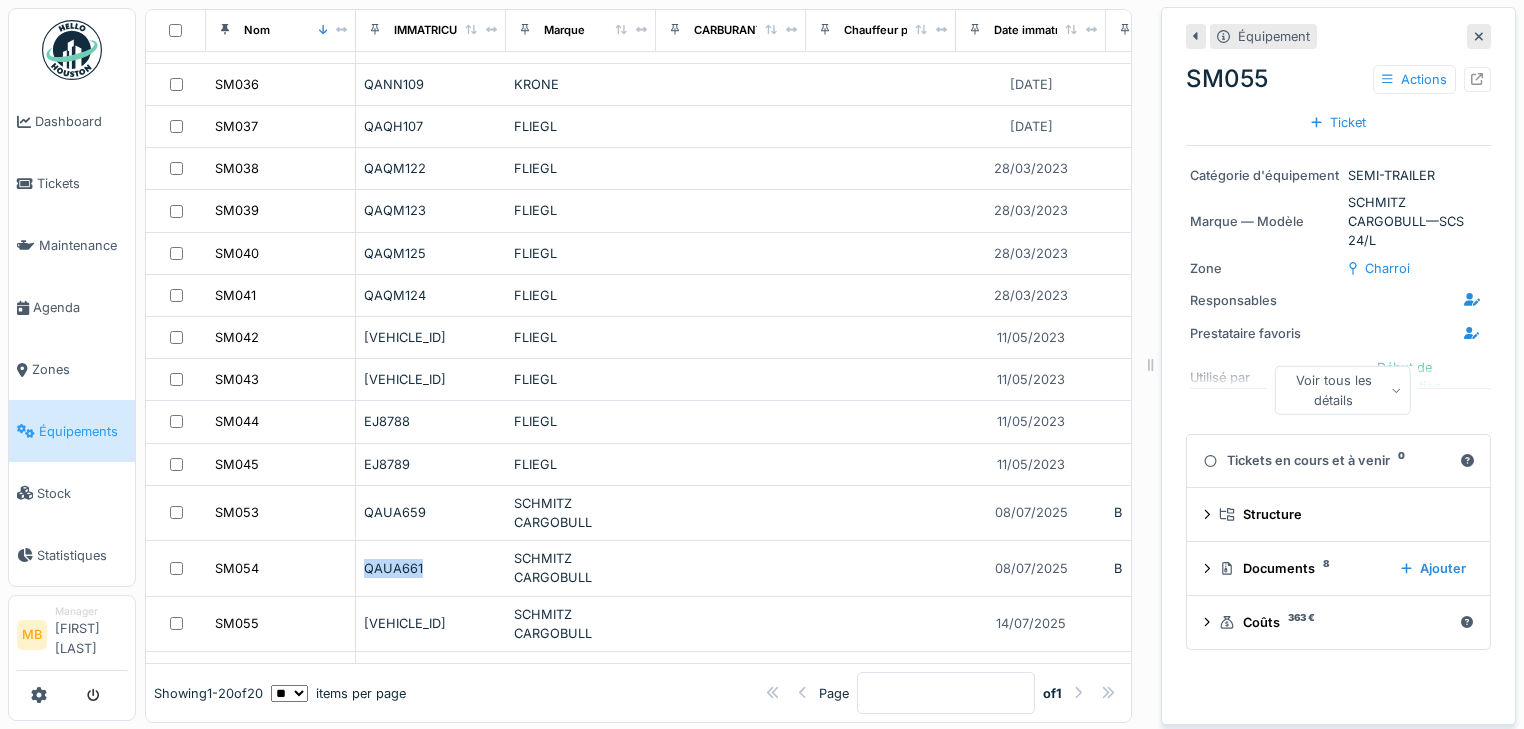 click 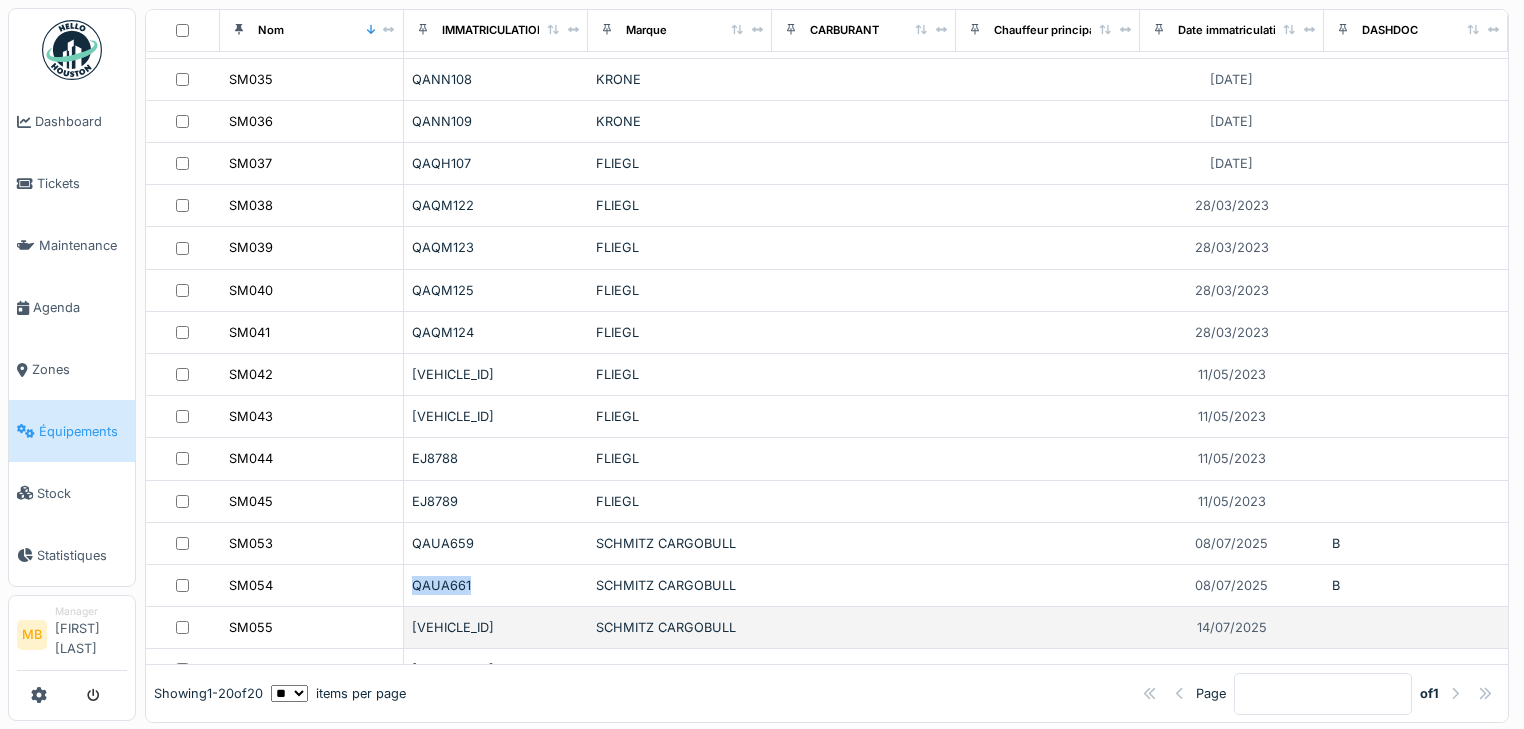click on "SM055" at bounding box center (312, 628) 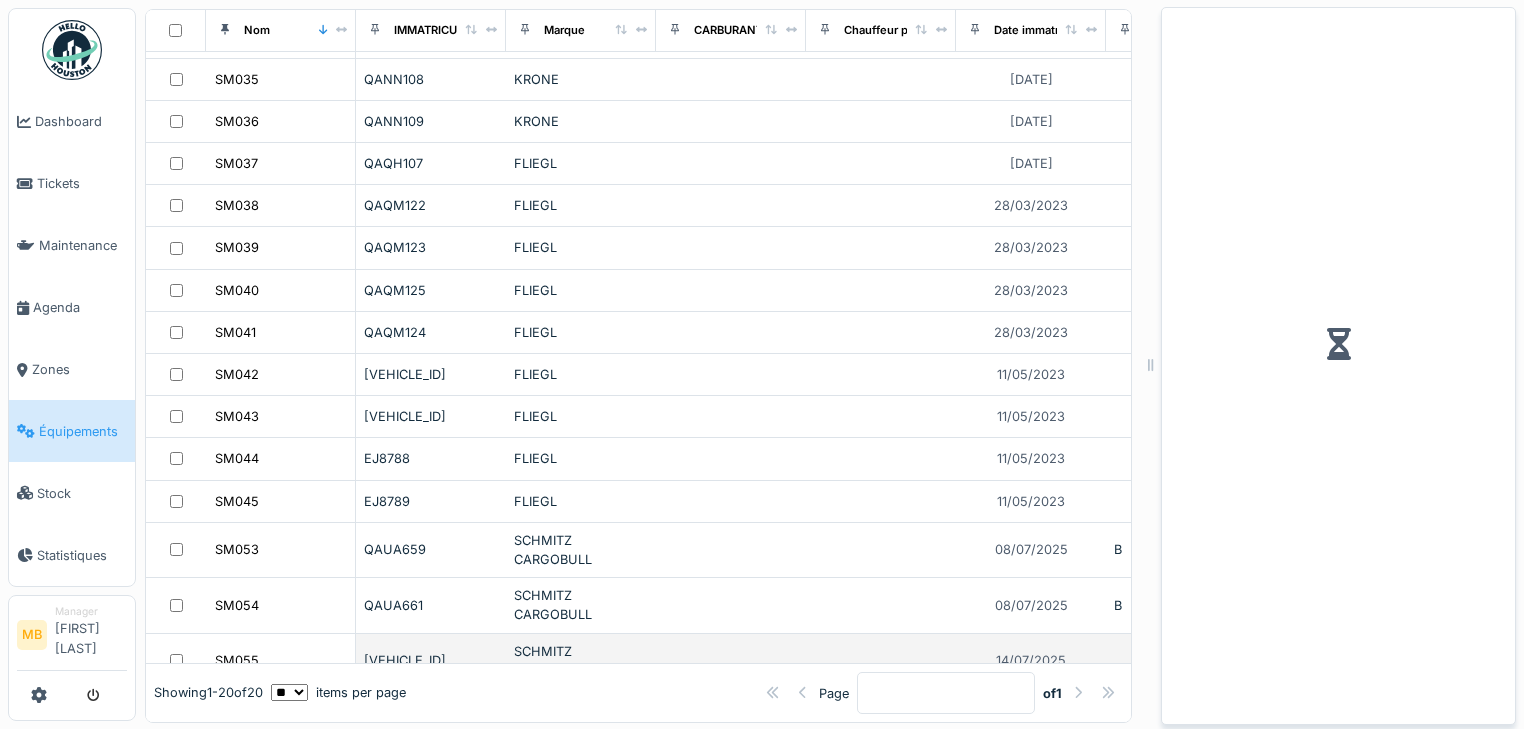 scroll, scrollTop: 455, scrollLeft: 0, axis: vertical 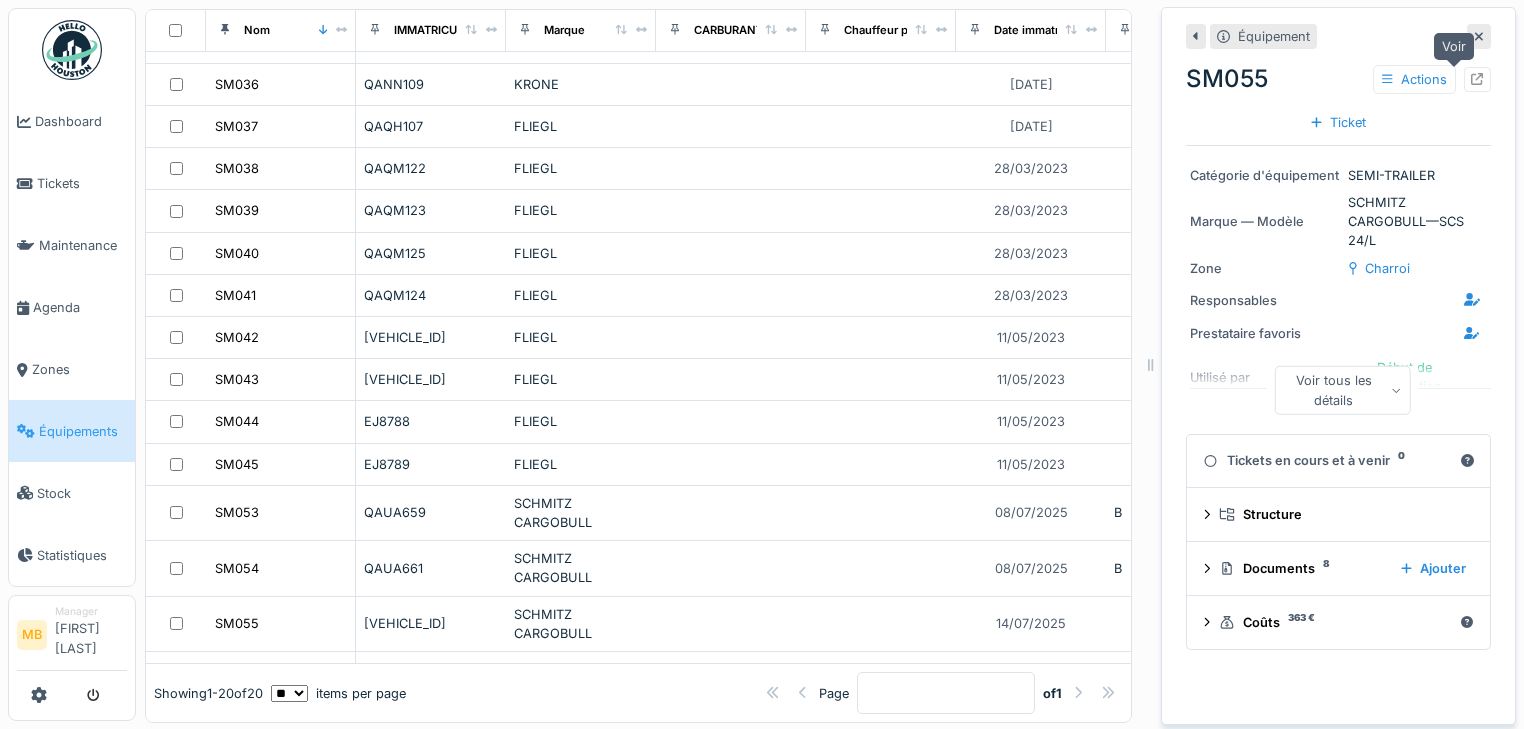 click 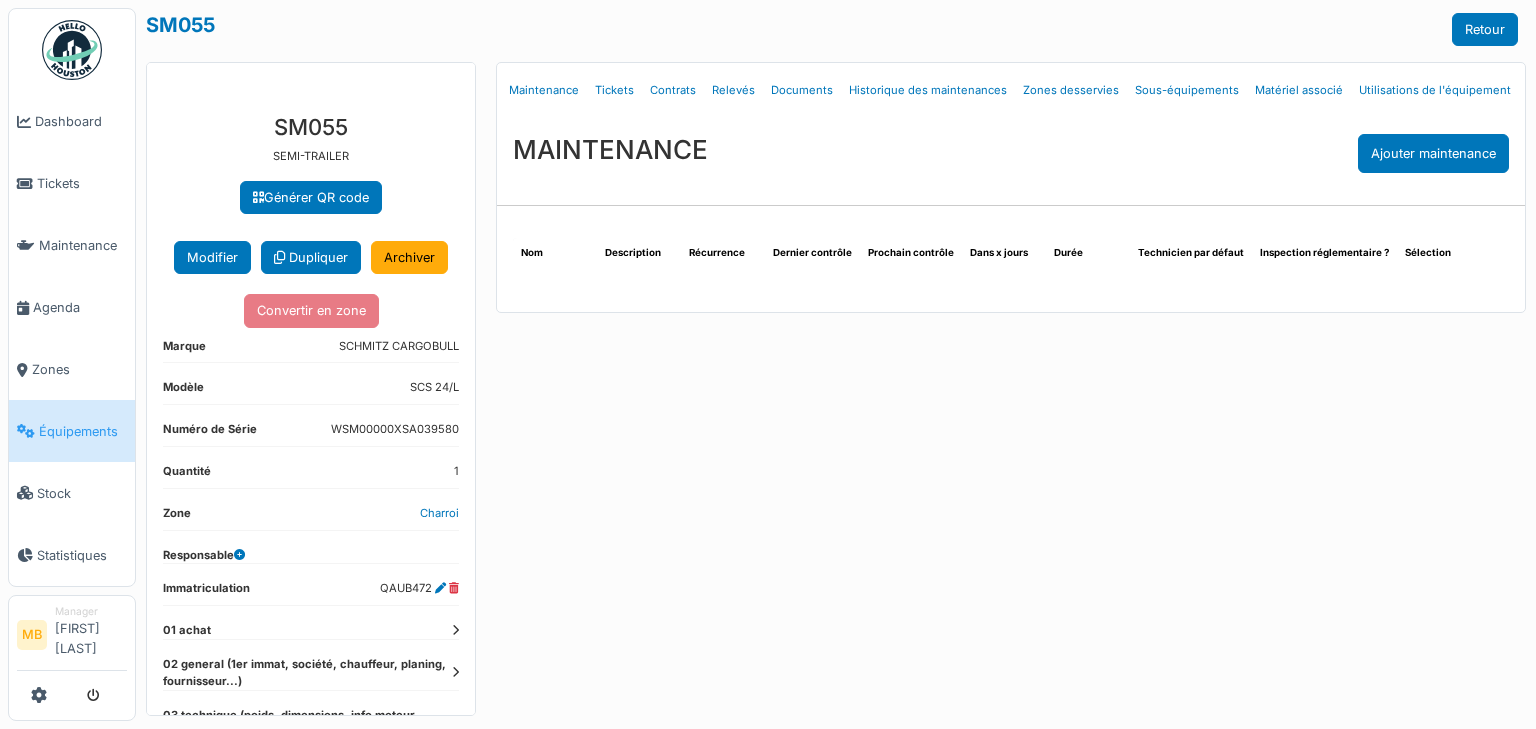 scroll, scrollTop: 0, scrollLeft: 0, axis: both 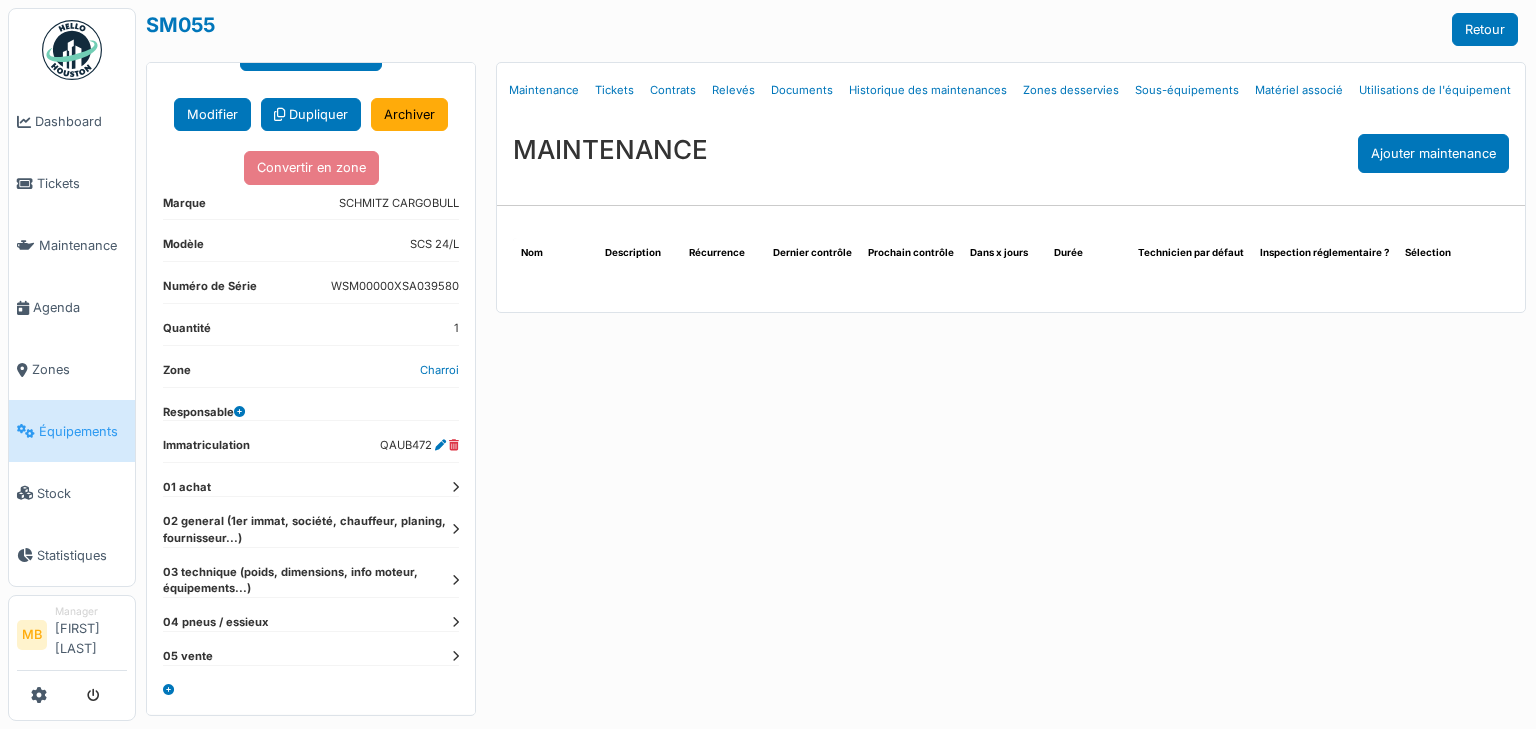 click at bounding box center [455, 656] 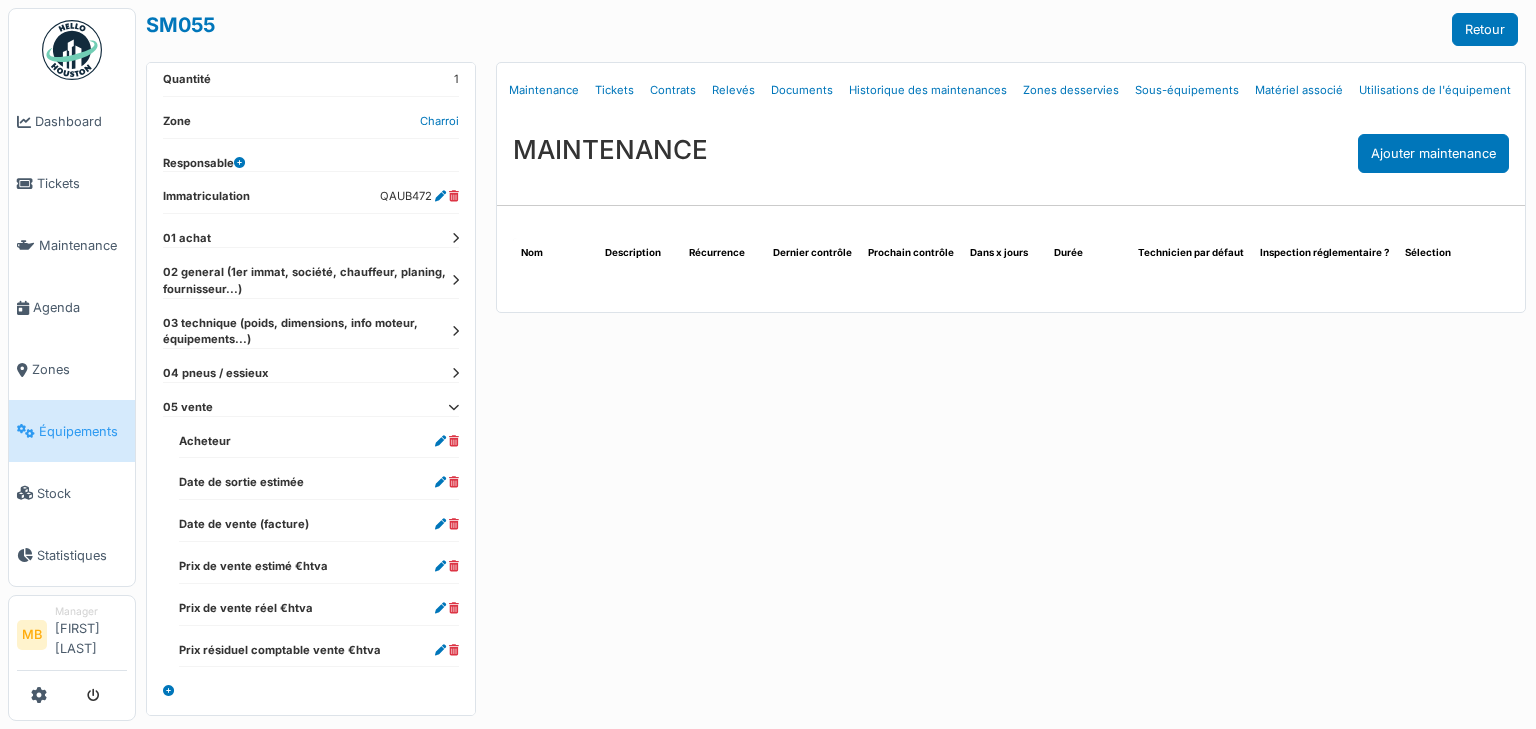 scroll, scrollTop: 397, scrollLeft: 0, axis: vertical 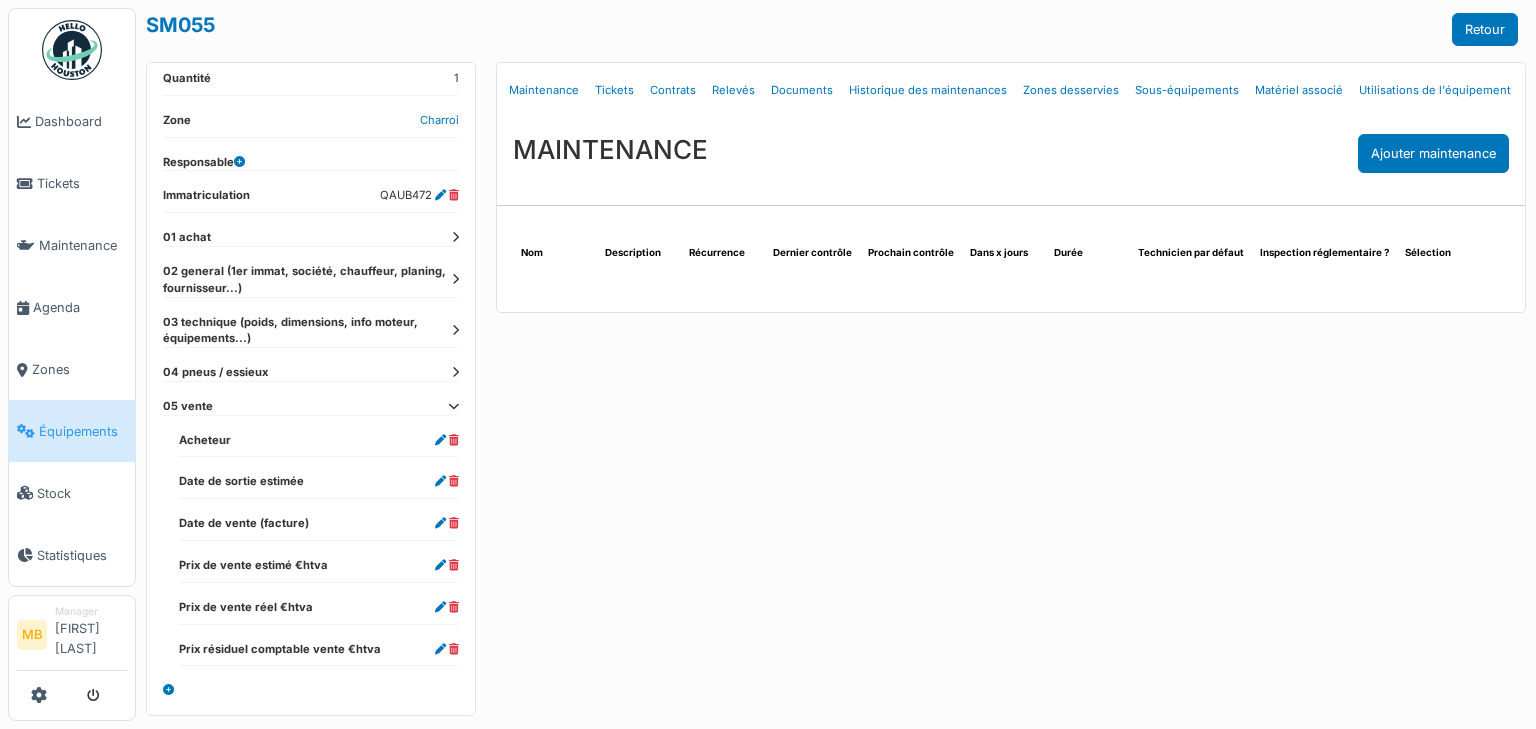 click at bounding box center [453, 406] 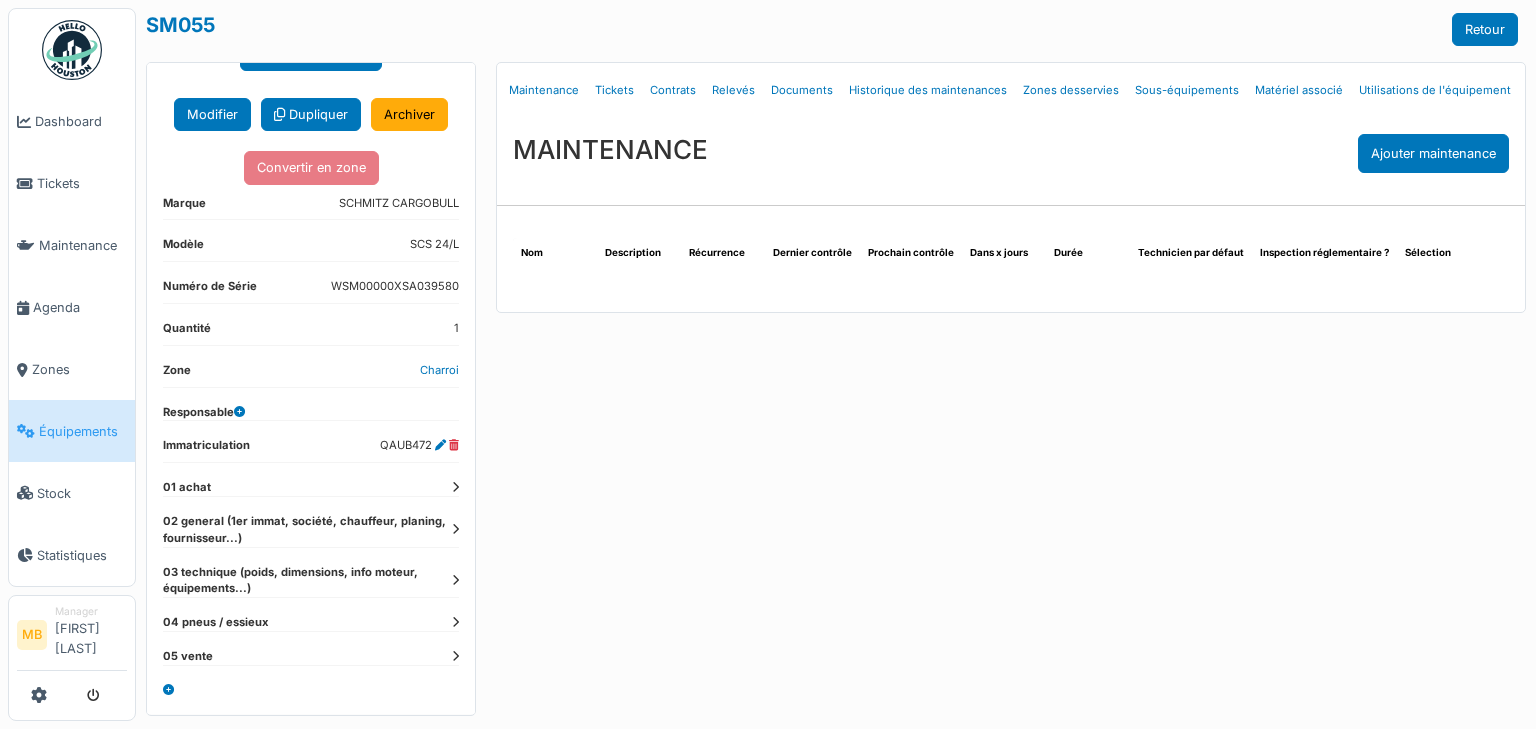 click at bounding box center (455, 487) 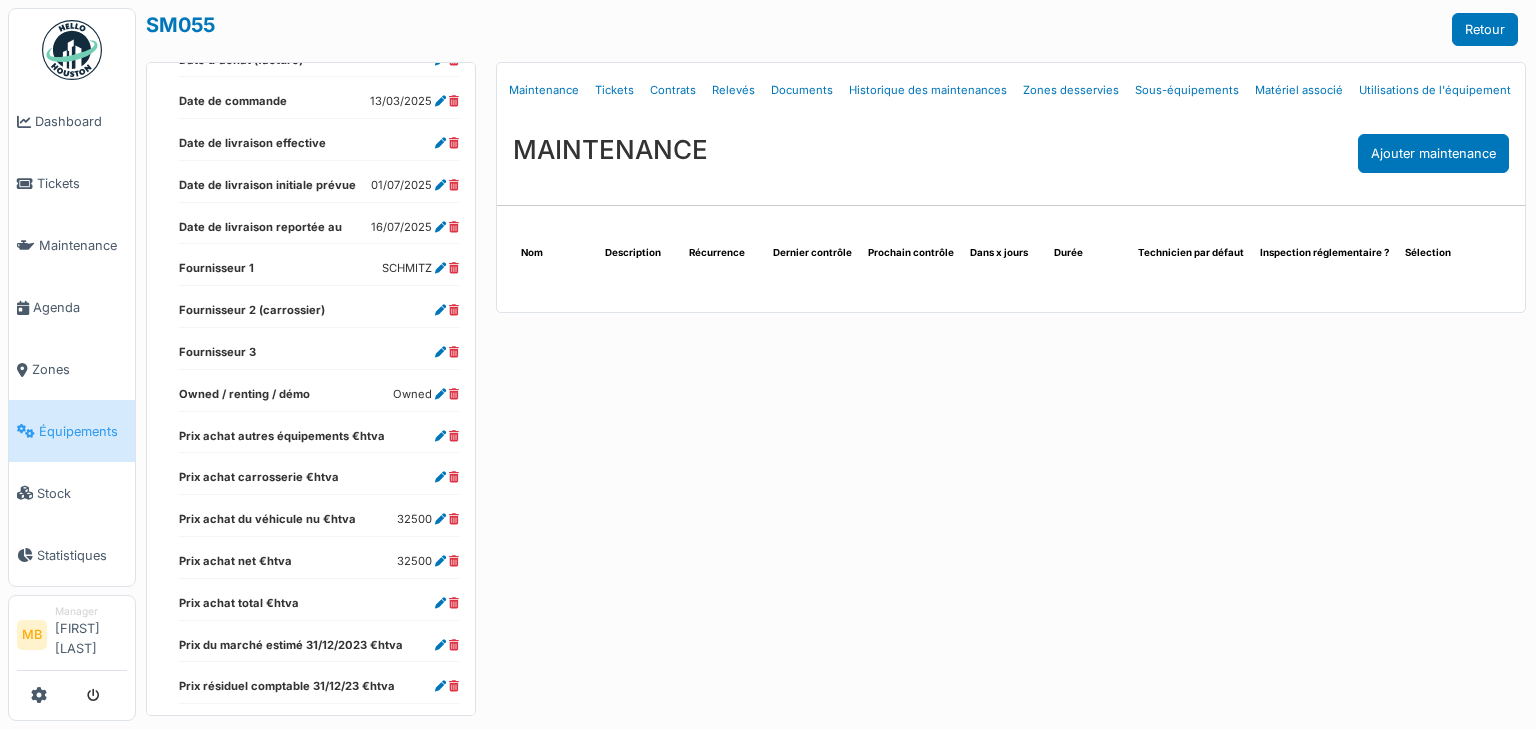 scroll, scrollTop: 717, scrollLeft: 0, axis: vertical 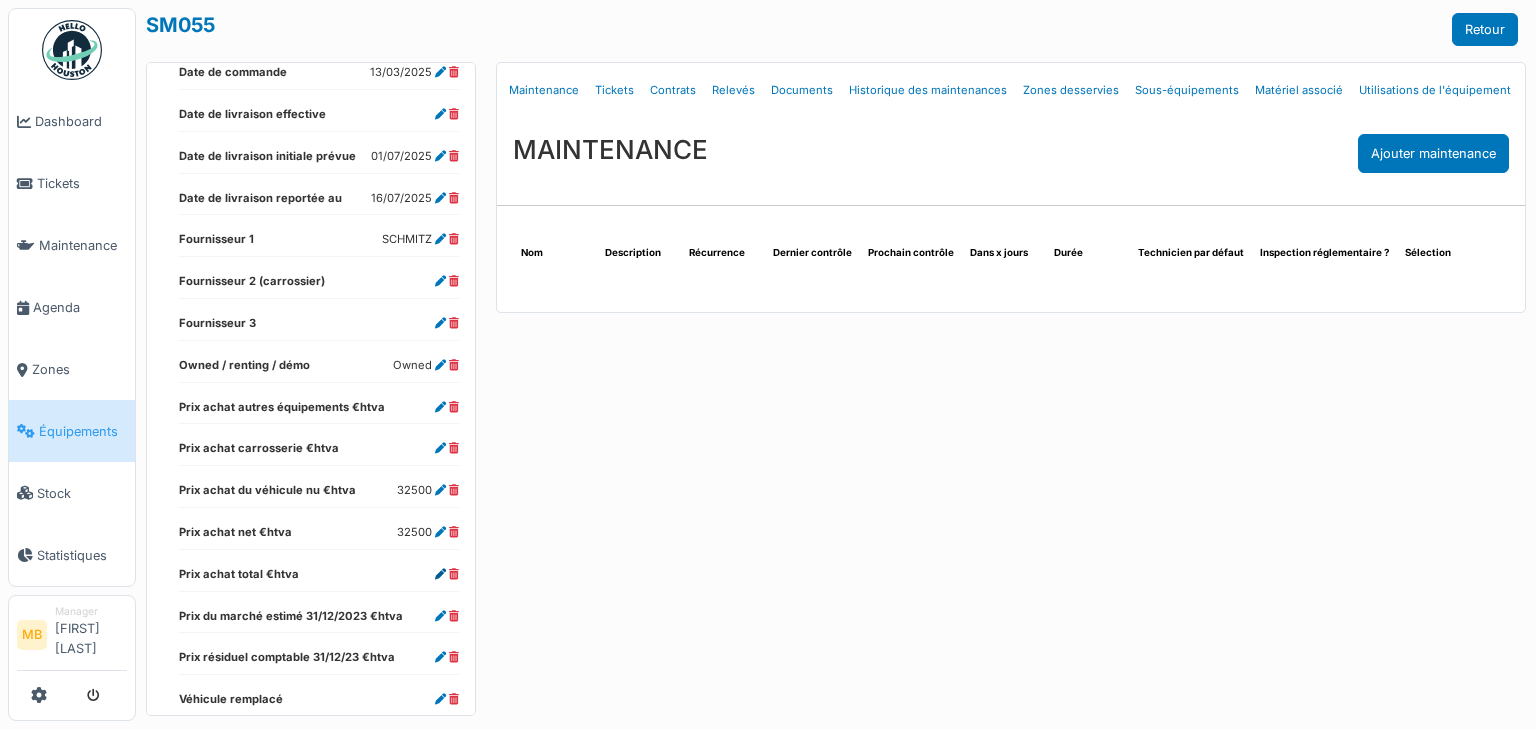 click at bounding box center (440, 574) 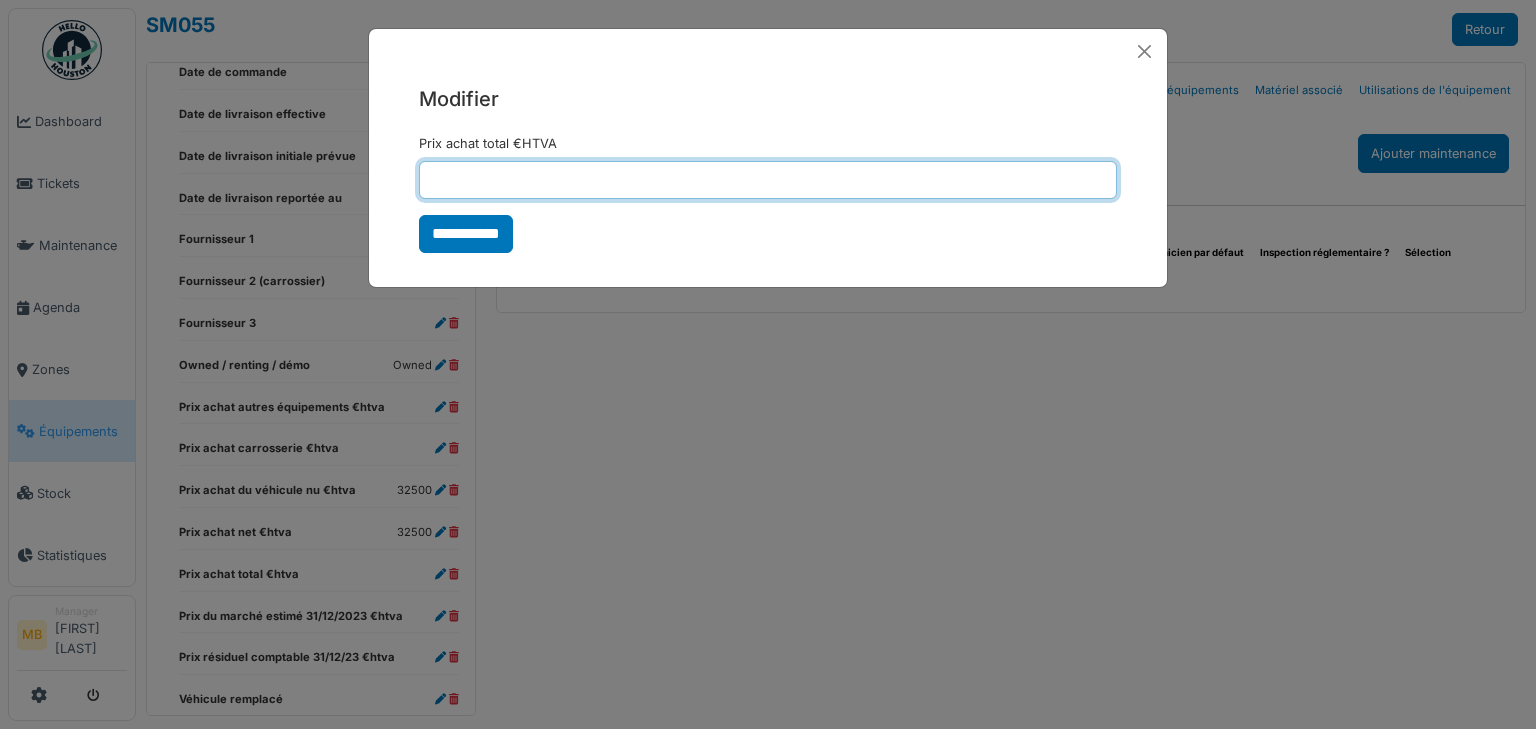 click on "Prix achat total €HTVA" at bounding box center (768, 180) 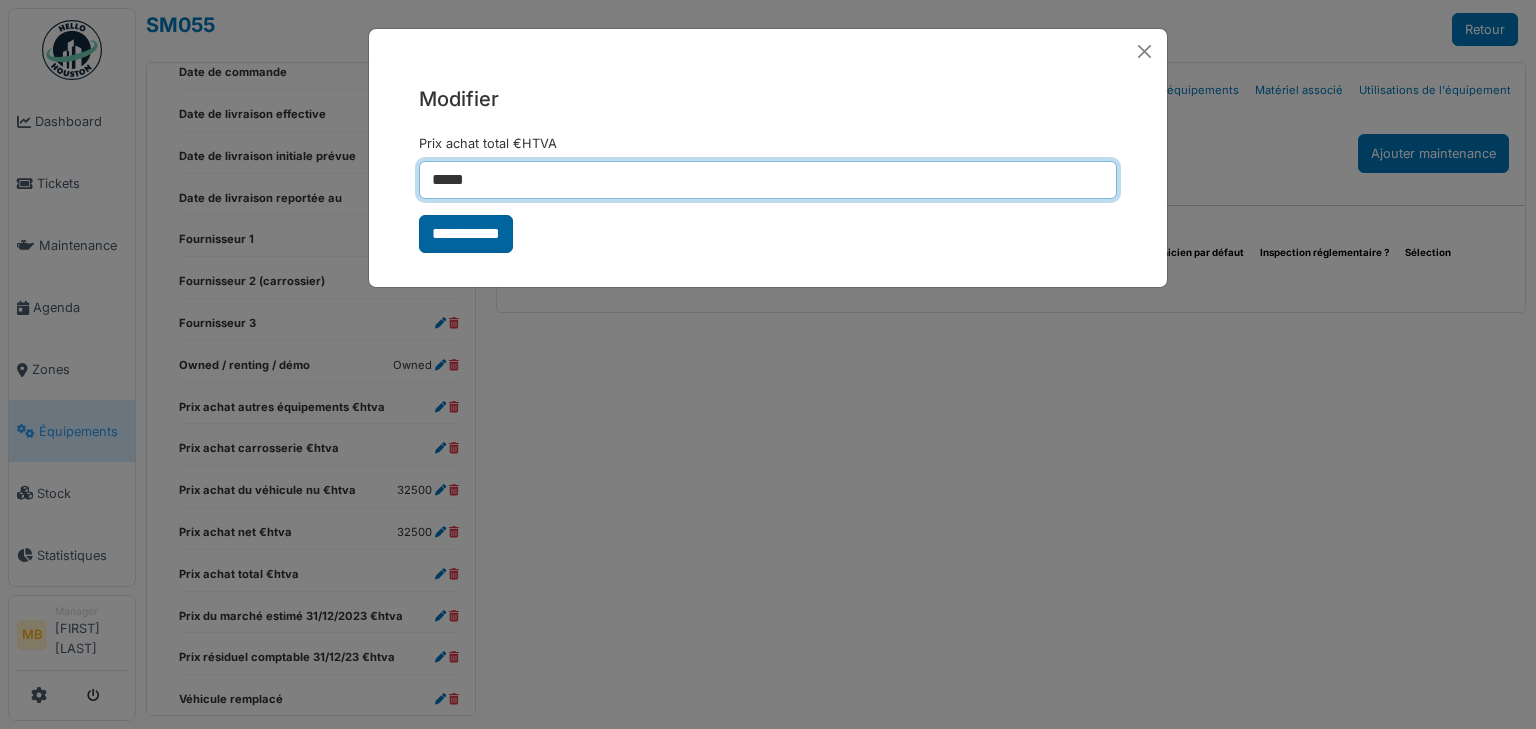 type on "*****" 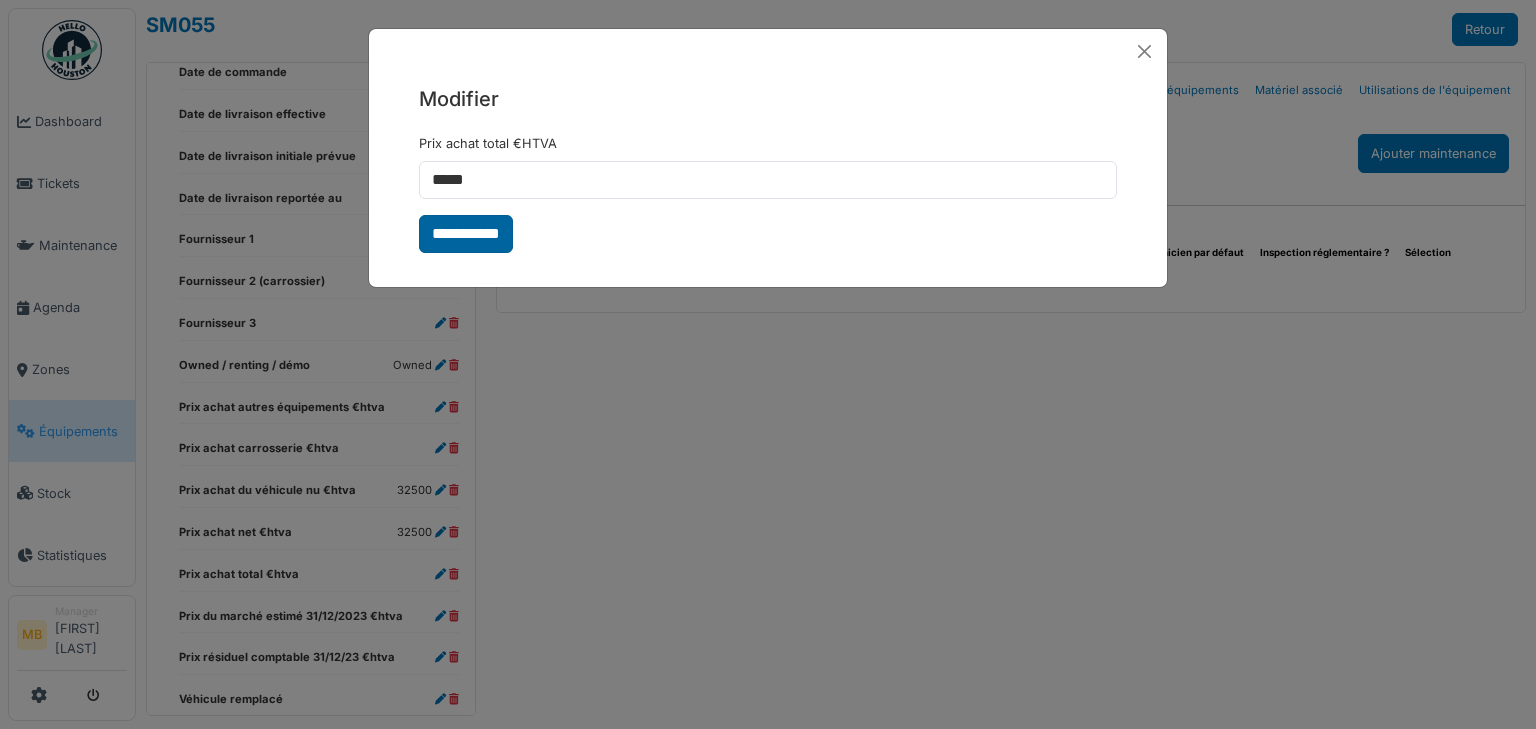 click on "**********" at bounding box center (466, 234) 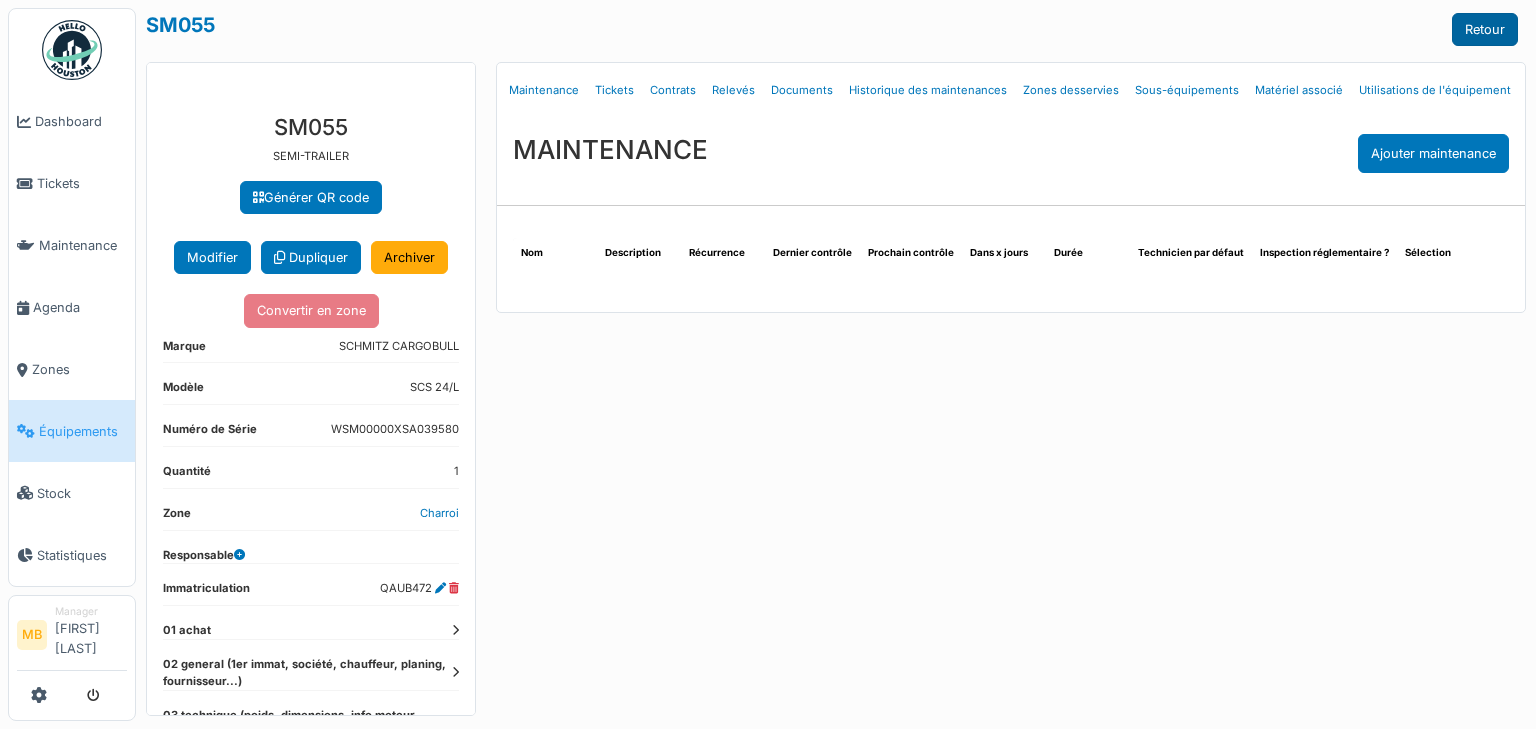 click on "Retour" at bounding box center (1485, 29) 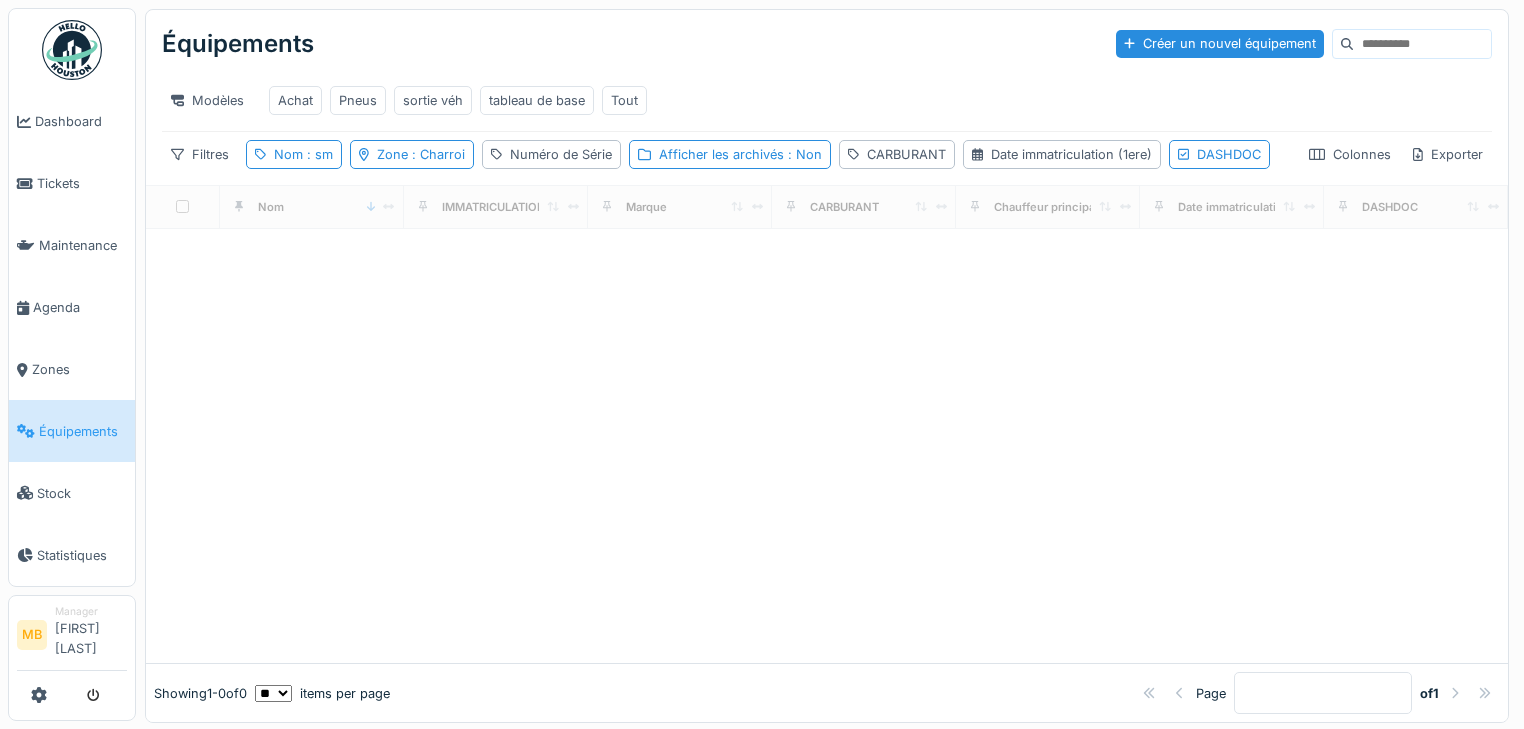 scroll, scrollTop: 0, scrollLeft: 0, axis: both 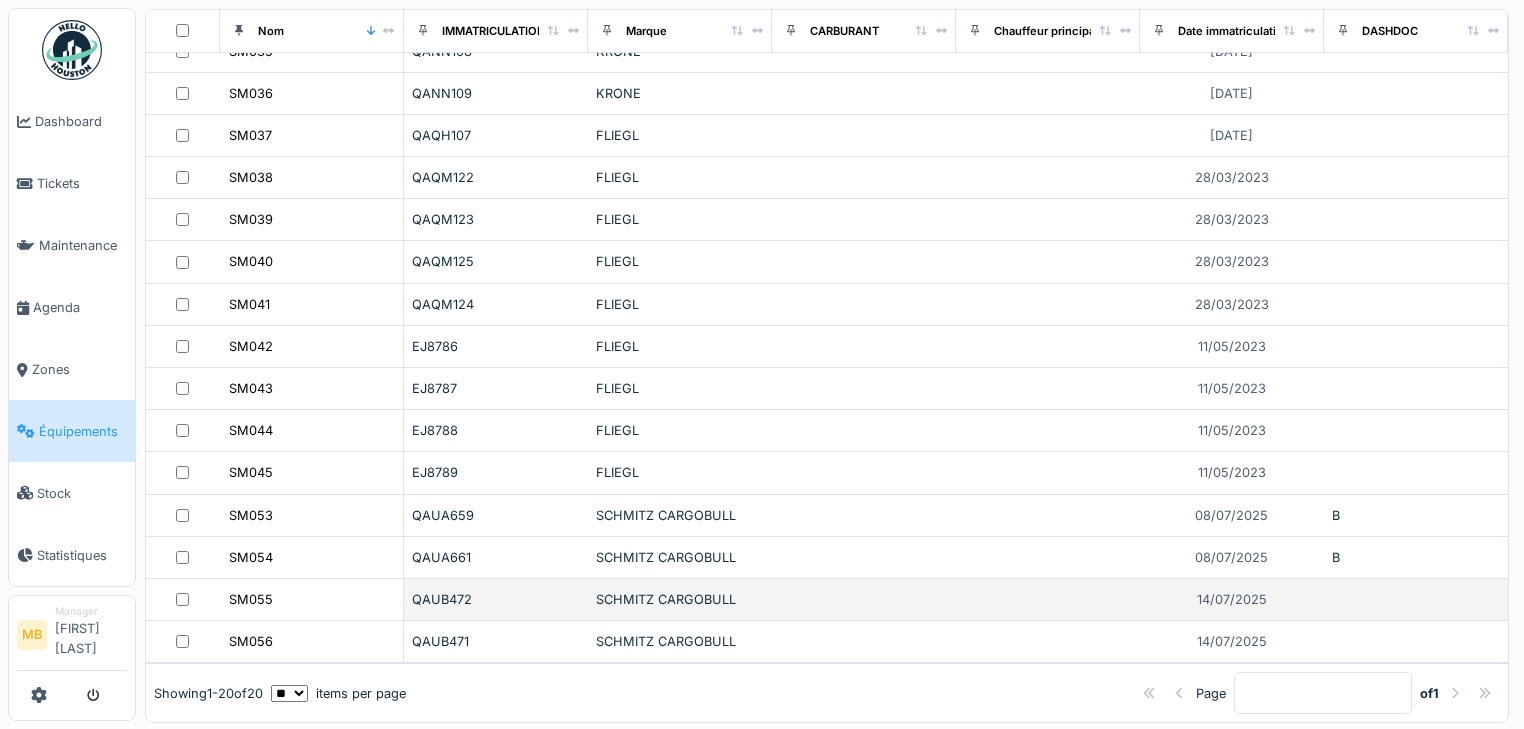 click on "SM055" at bounding box center (311, 599) 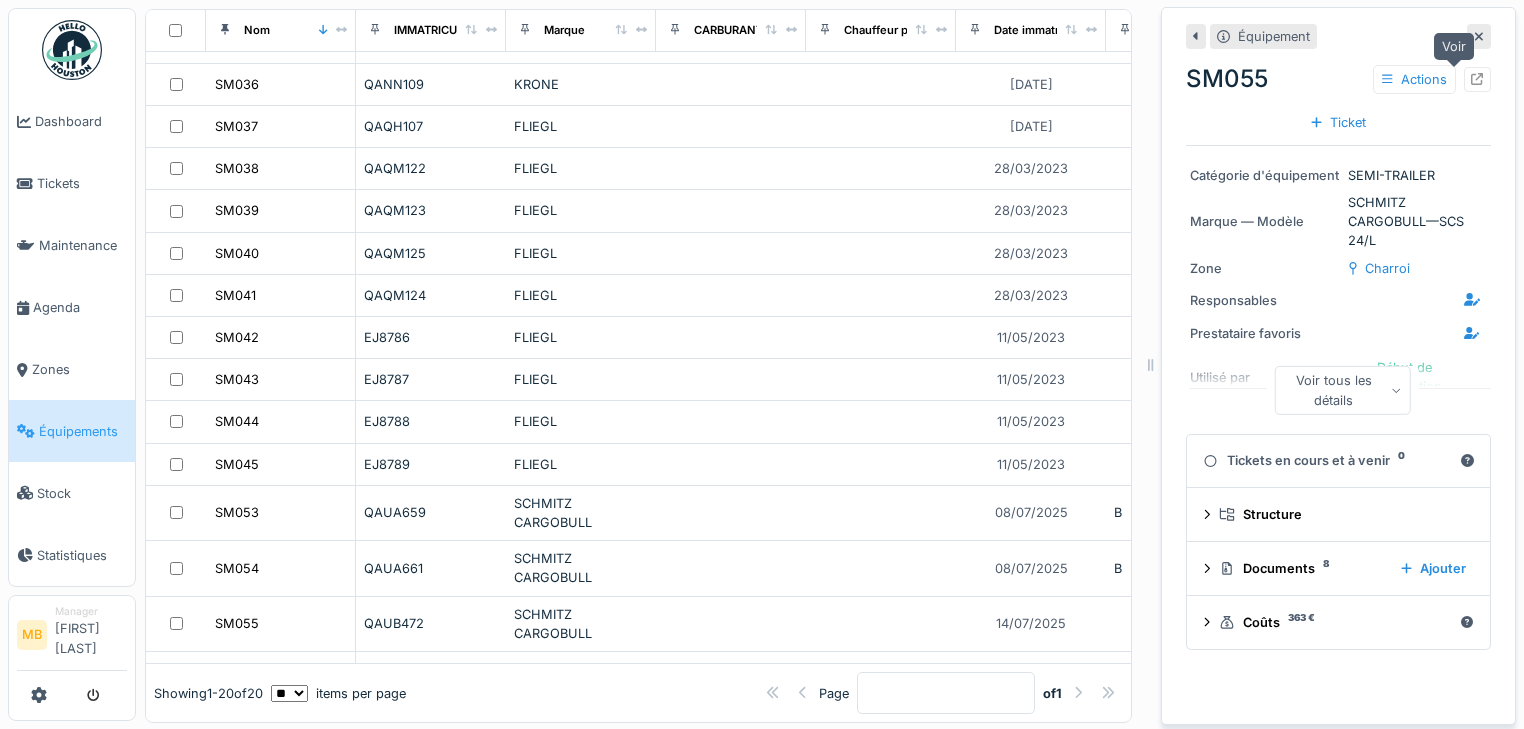 click 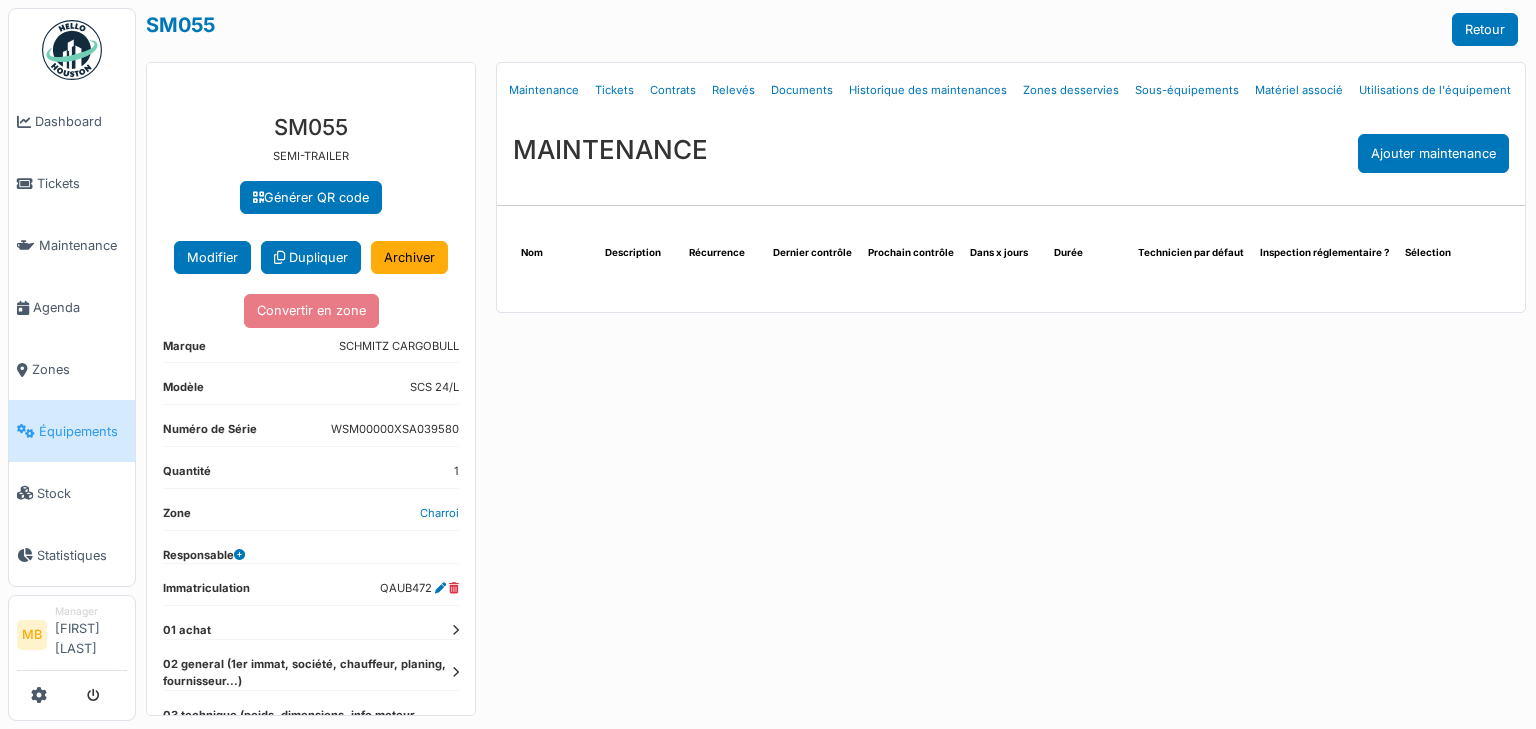 scroll, scrollTop: 0, scrollLeft: 0, axis: both 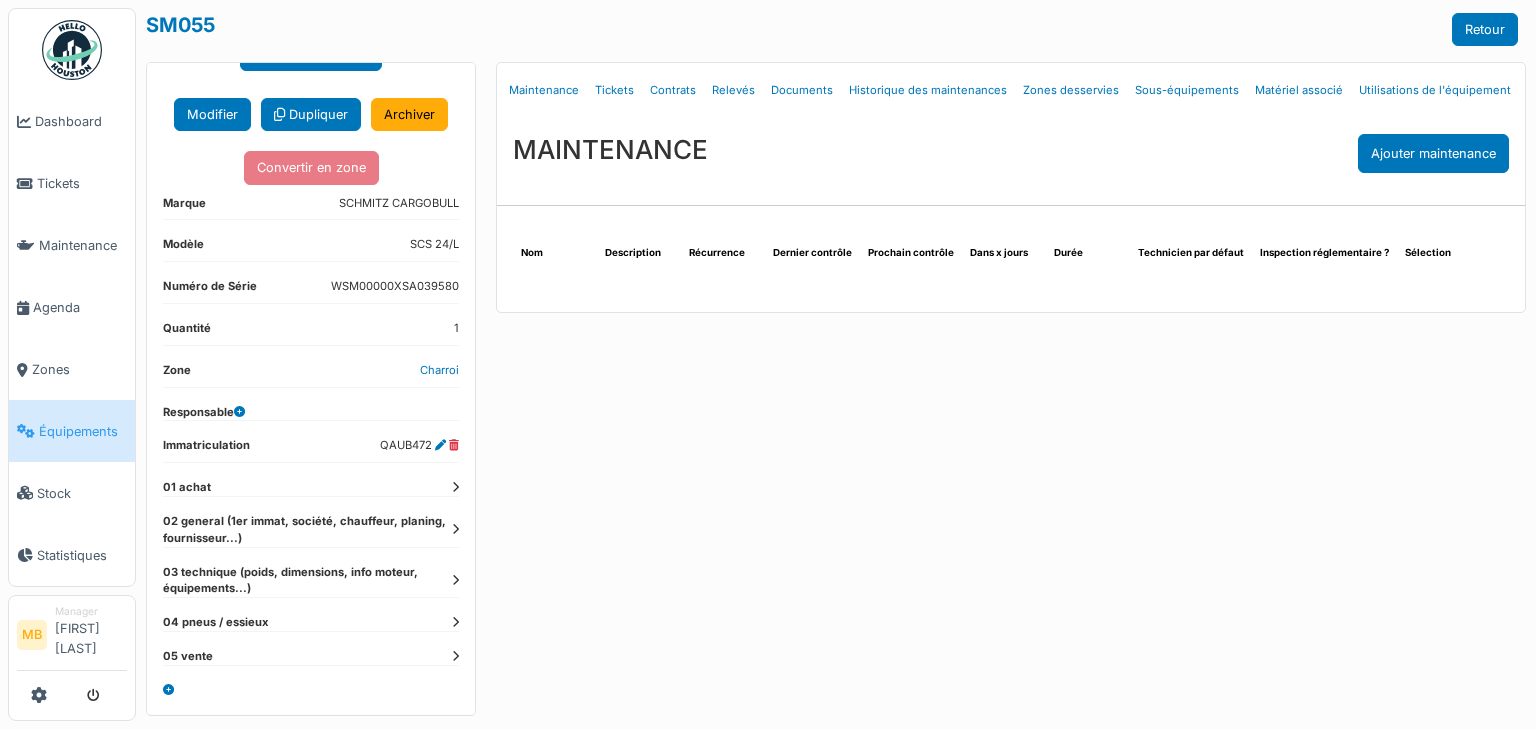 click at bounding box center [455, 487] 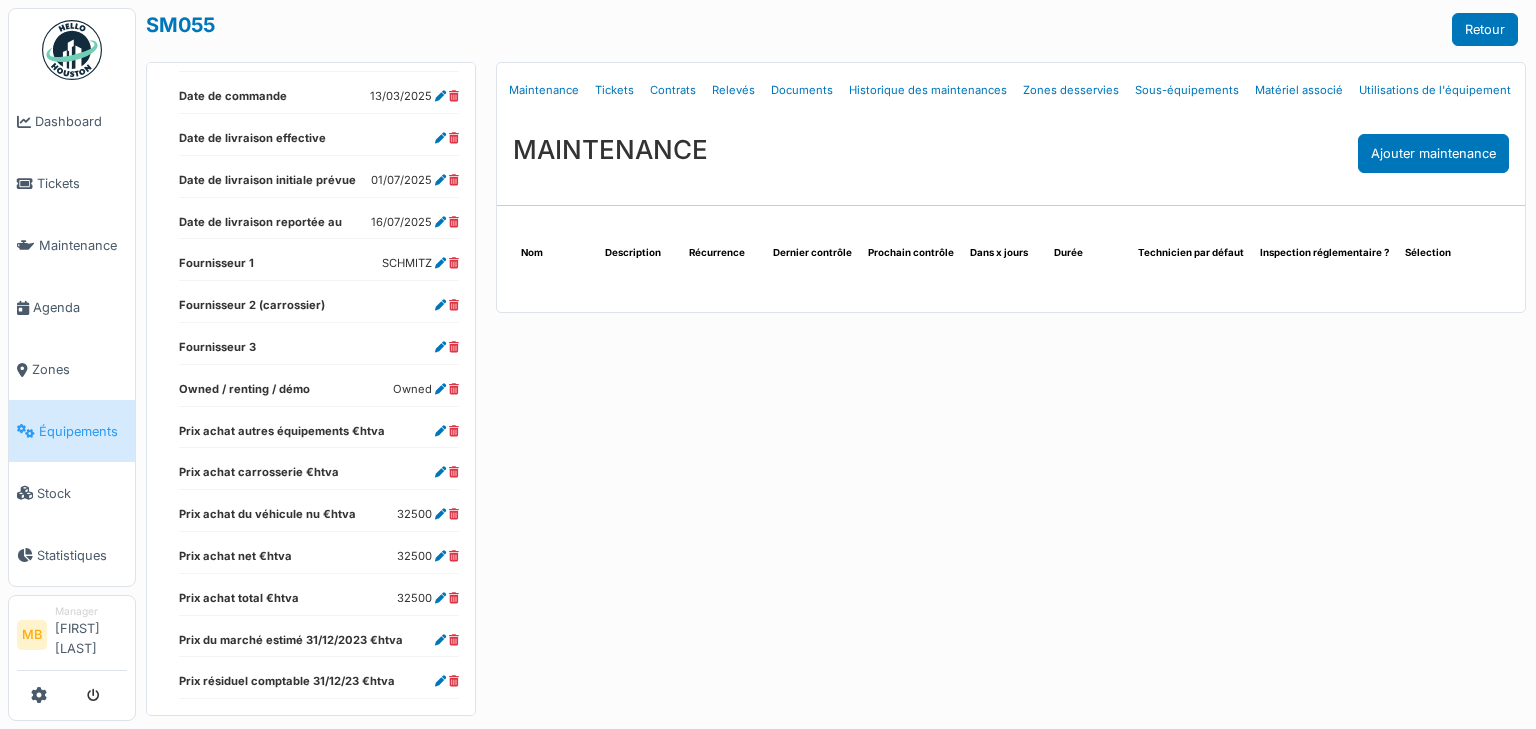scroll, scrollTop: 717, scrollLeft: 0, axis: vertical 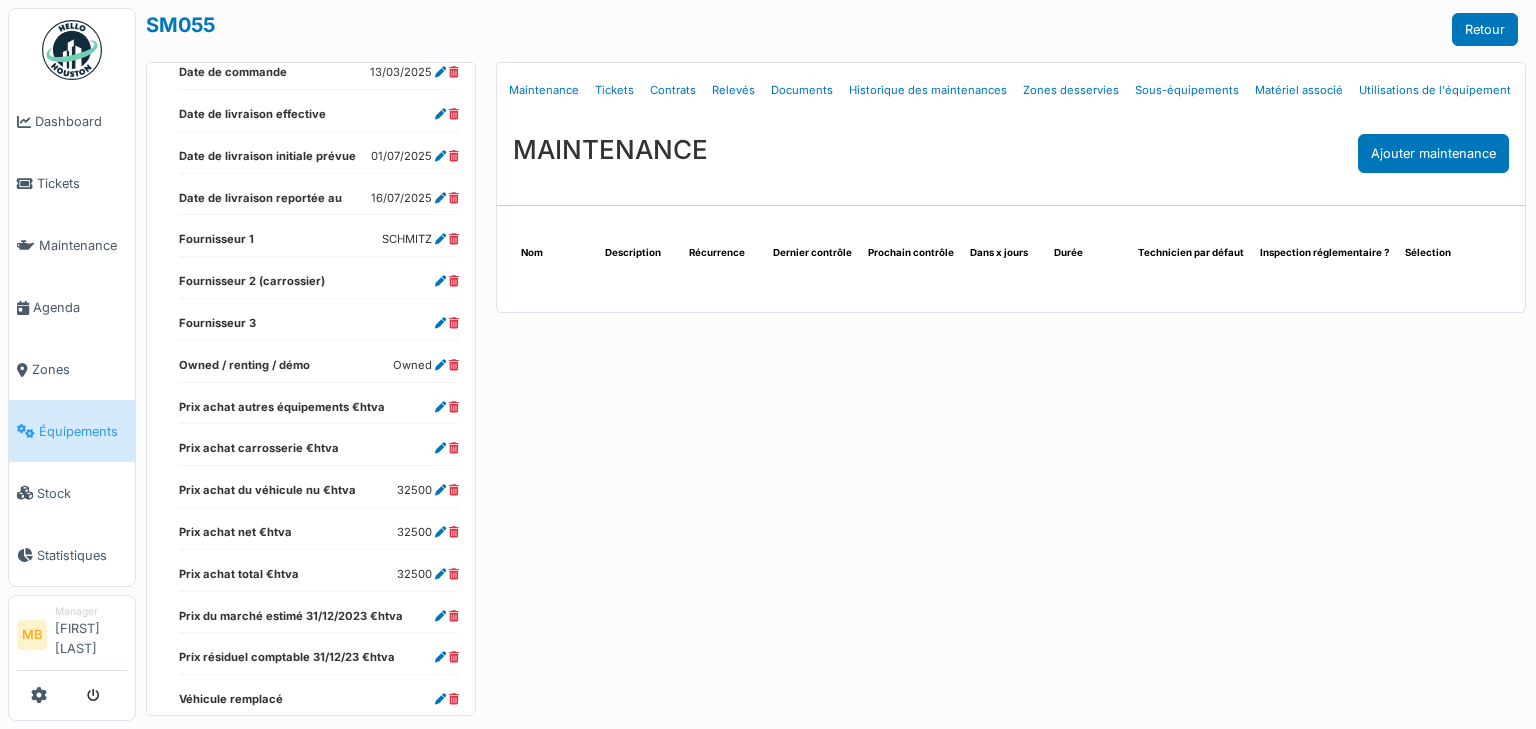 click on "Menu
Détails
Maintenance
Tickets
Contrats
Relevés
Documents
Historique des maintenances
Zones desservies
Sous-équipements
Matériel associé" at bounding box center [1011, 389] 